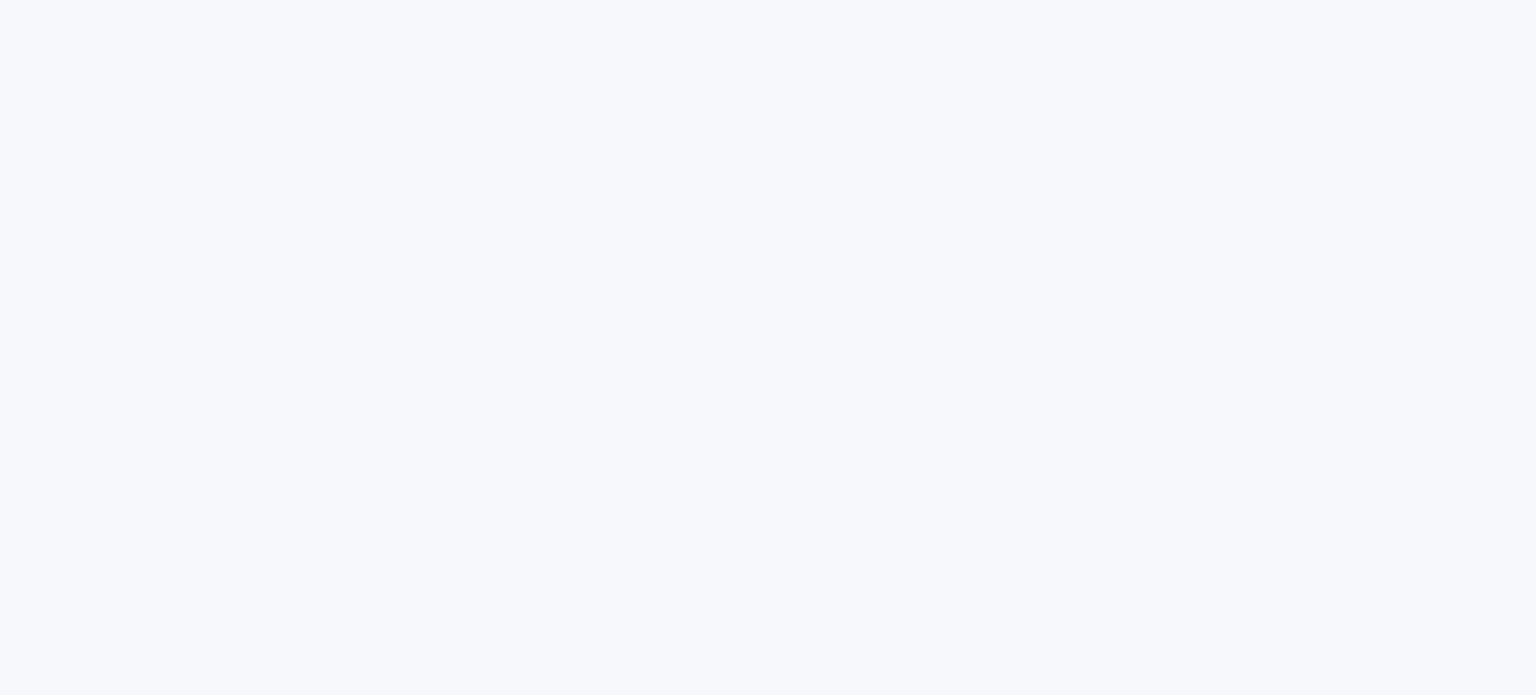 scroll, scrollTop: 0, scrollLeft: 0, axis: both 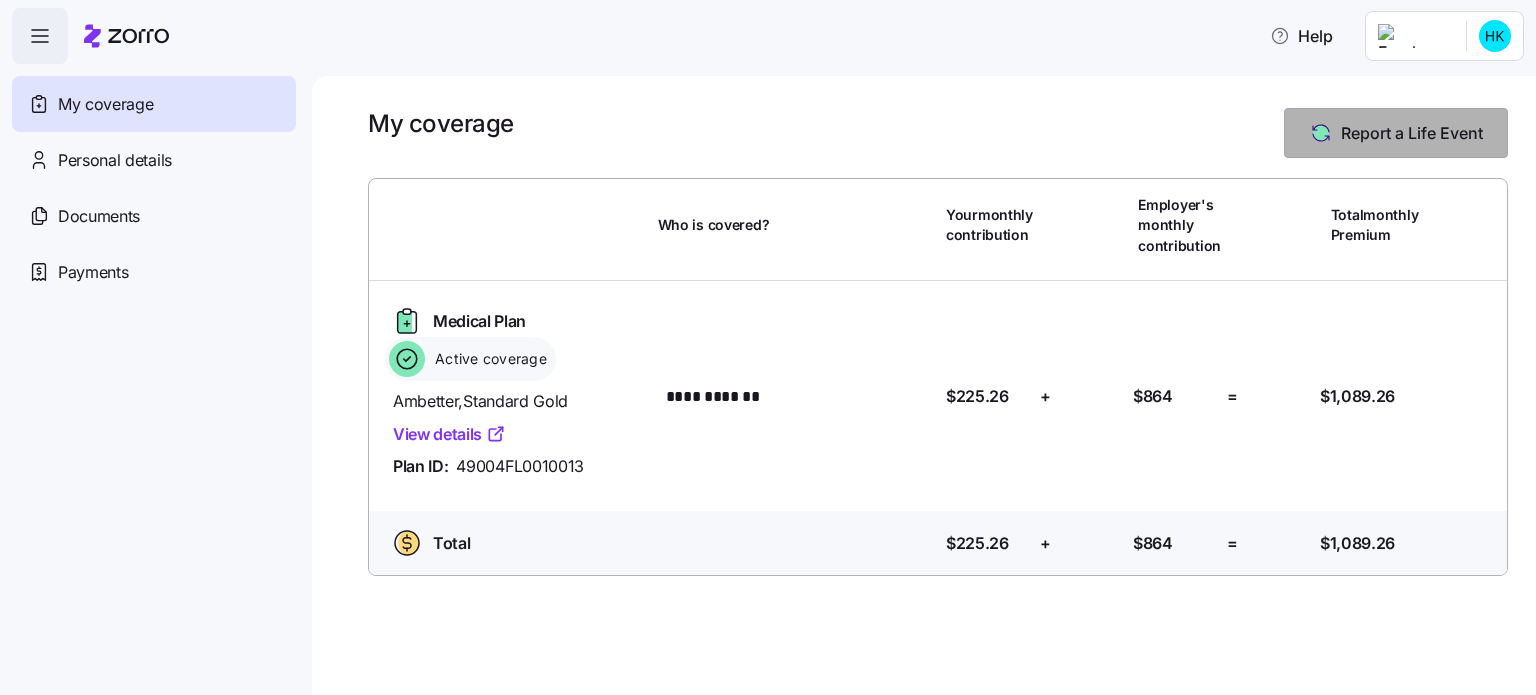 click on "Report a Life Event" at bounding box center [1412, 133] 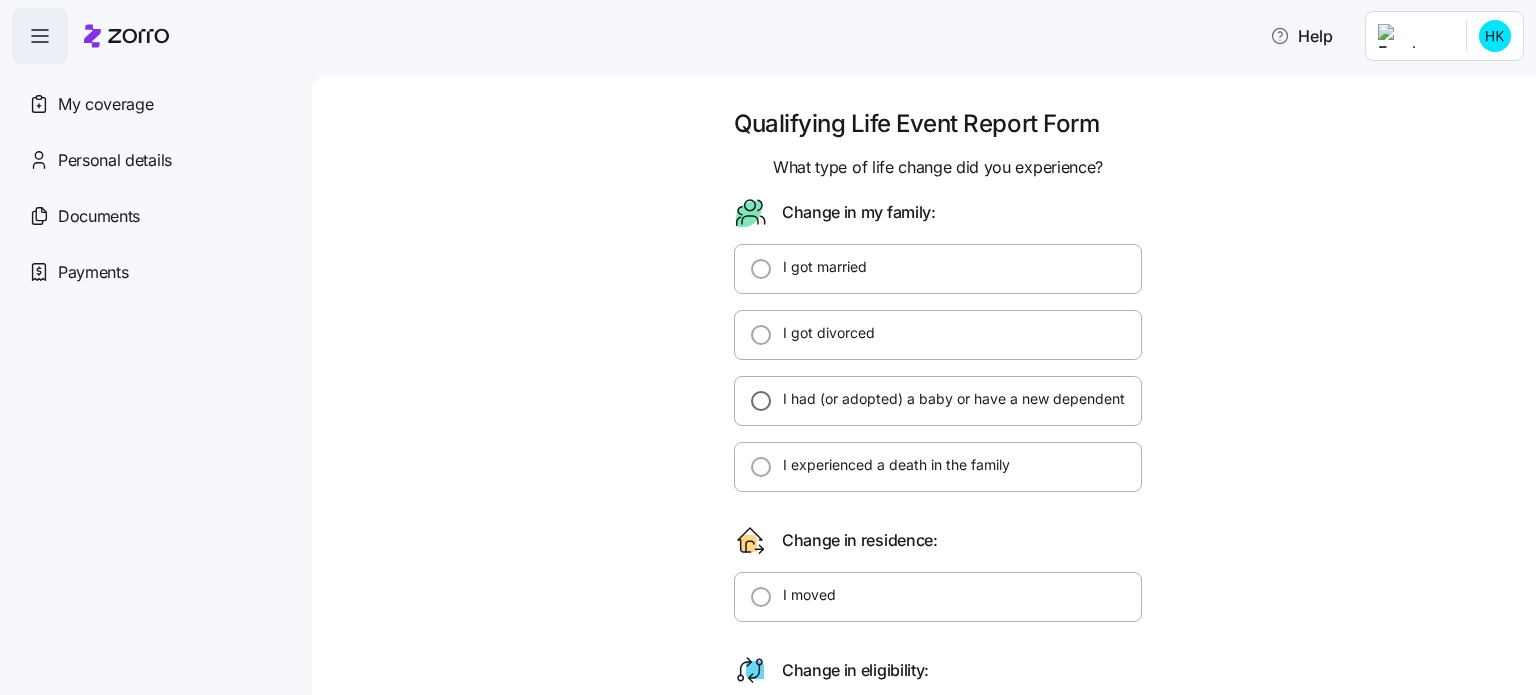 click on "I had (or adopted) a baby or have a new dependent" at bounding box center [761, 401] 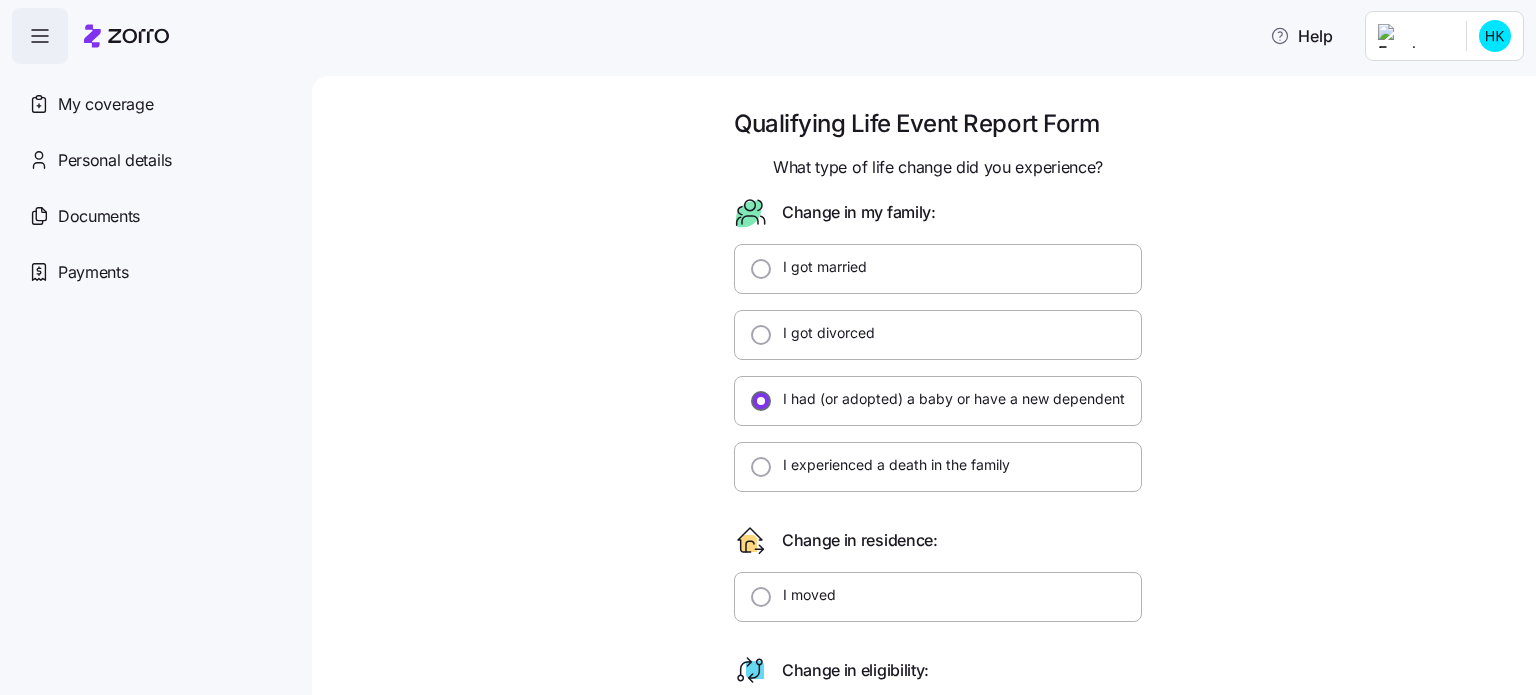radio on "true" 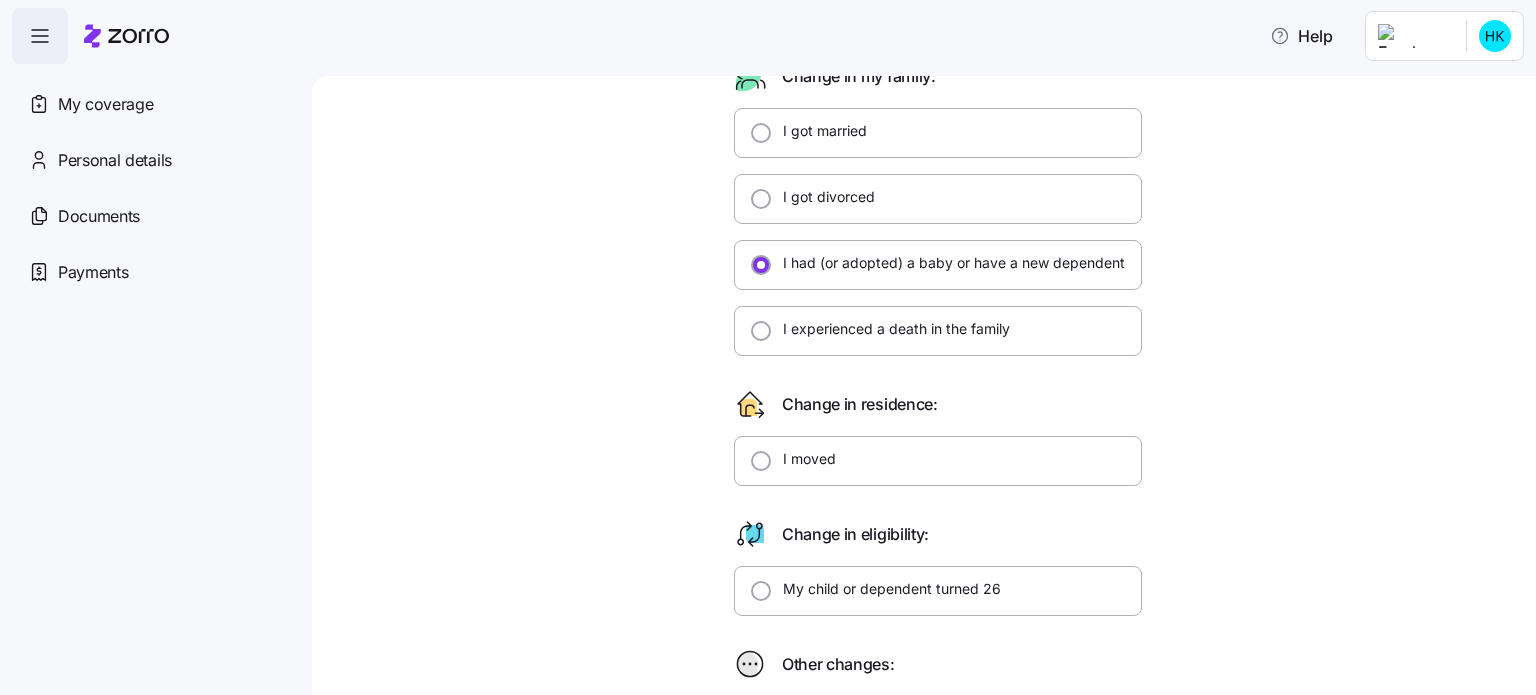 scroll, scrollTop: 160, scrollLeft: 0, axis: vertical 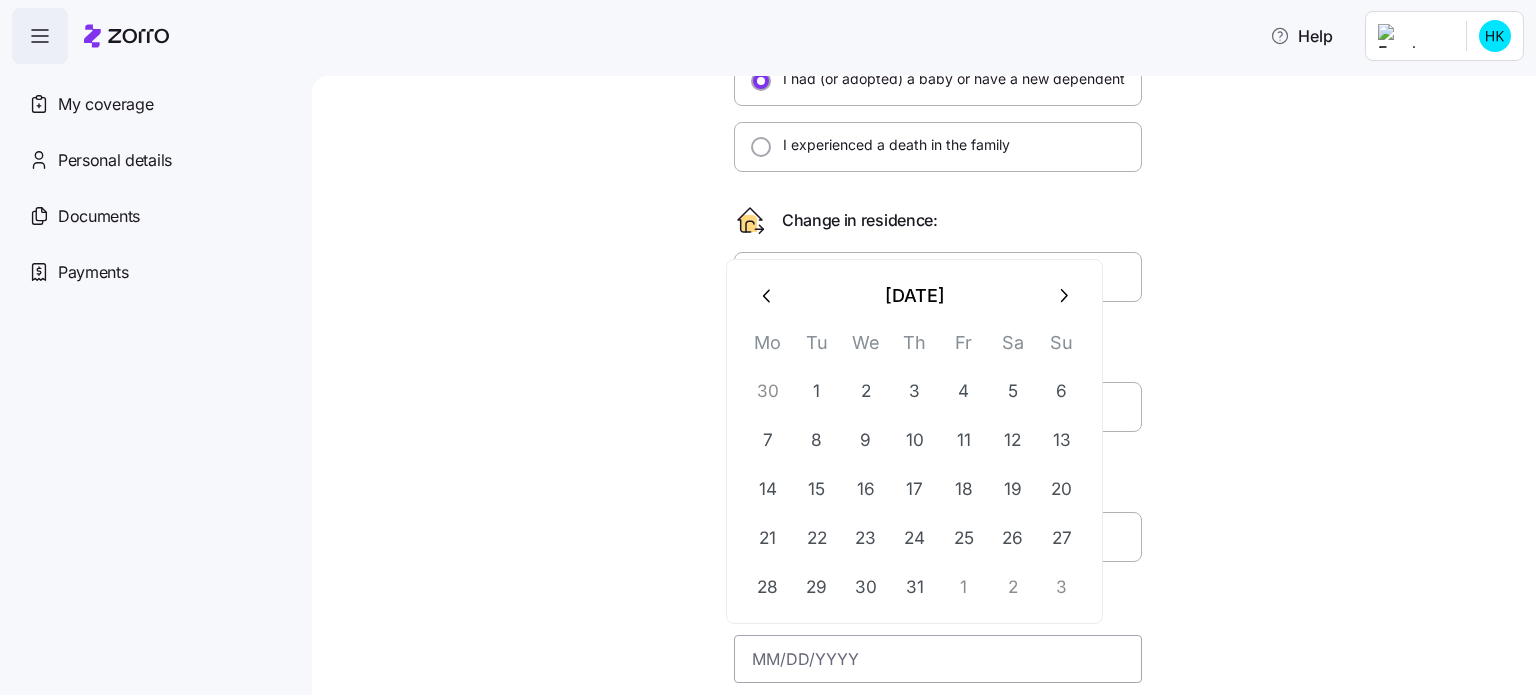 click at bounding box center [938, 659] 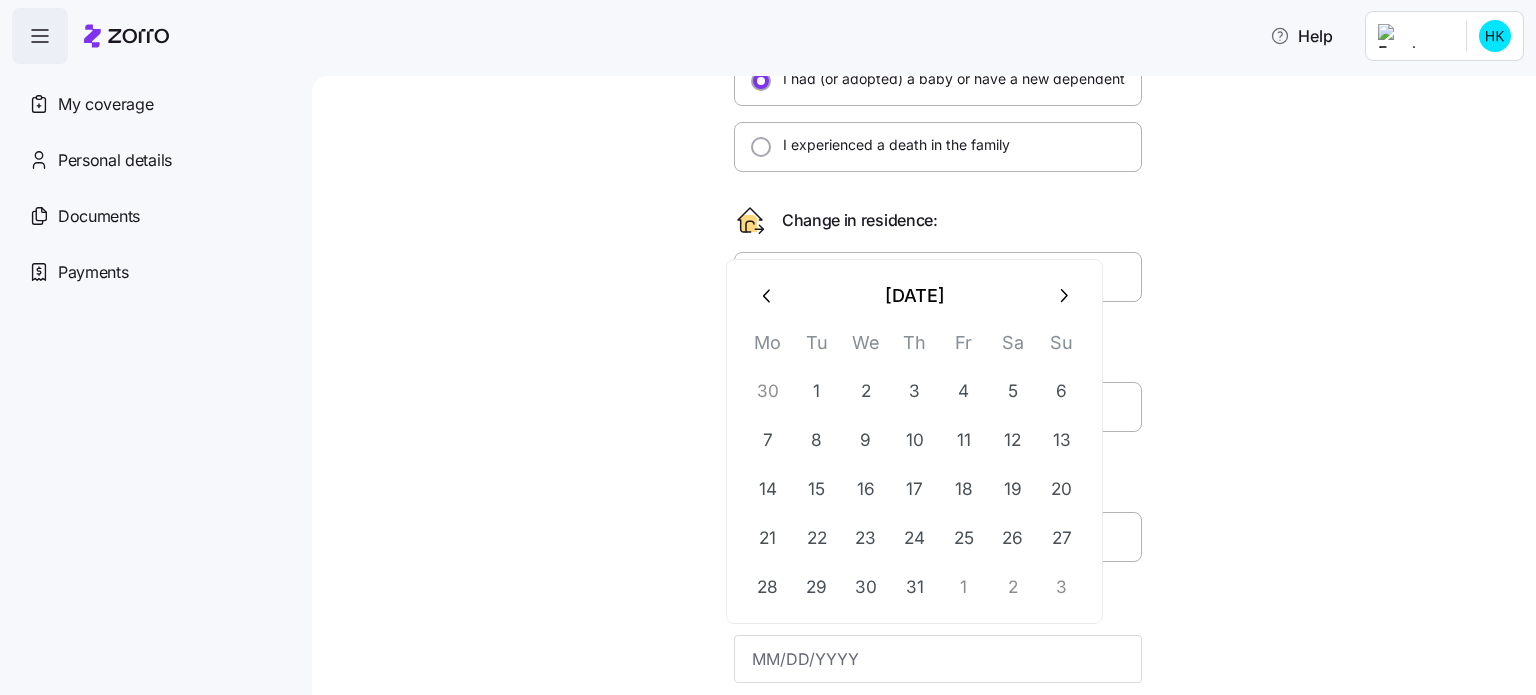 click 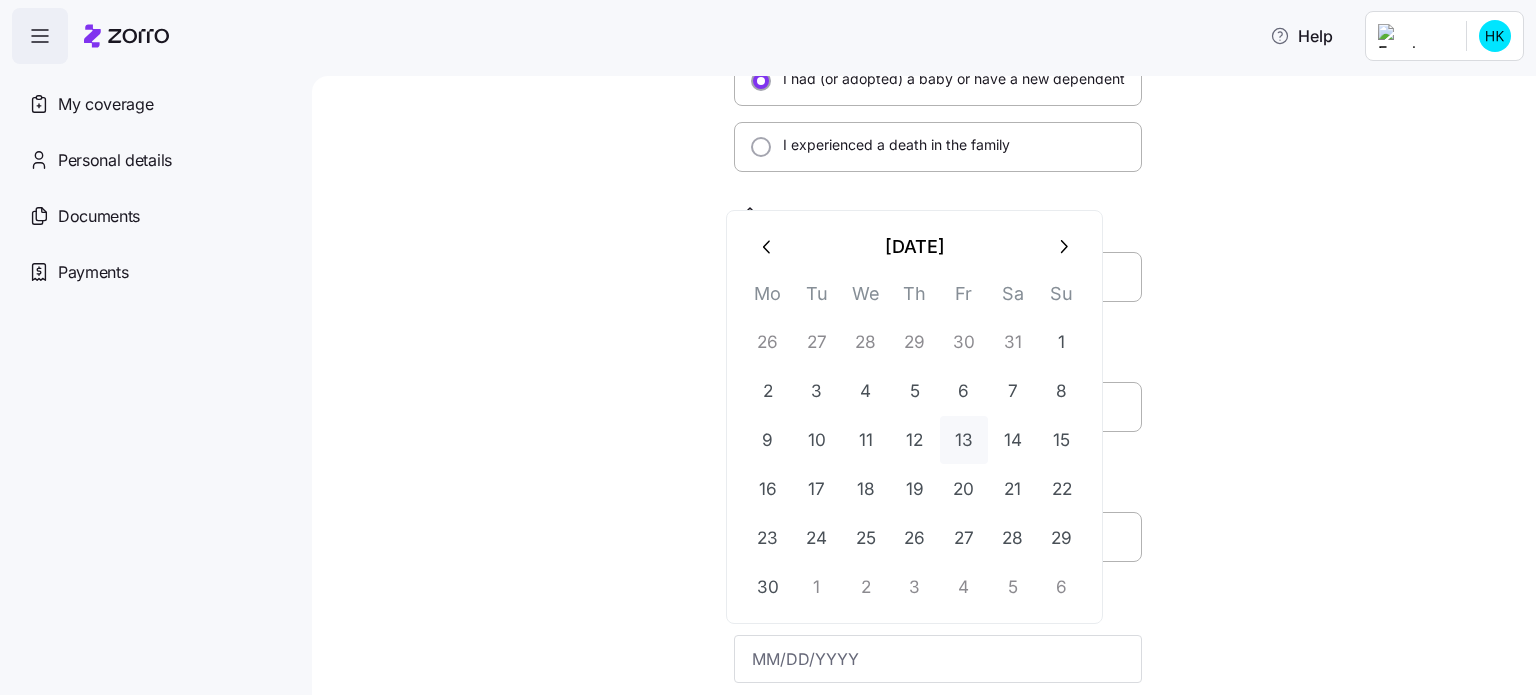 click on "13" at bounding box center (964, 440) 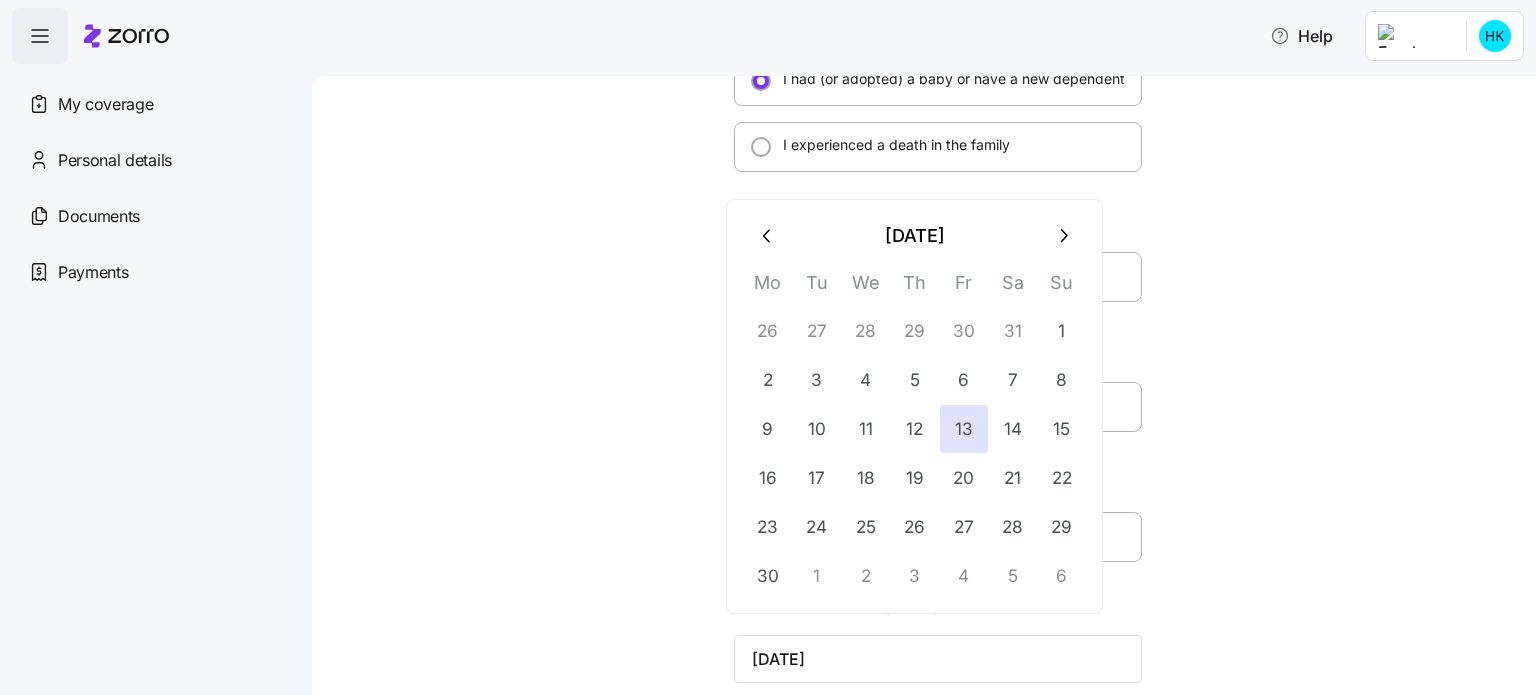 scroll, scrollTop: 360, scrollLeft: 0, axis: vertical 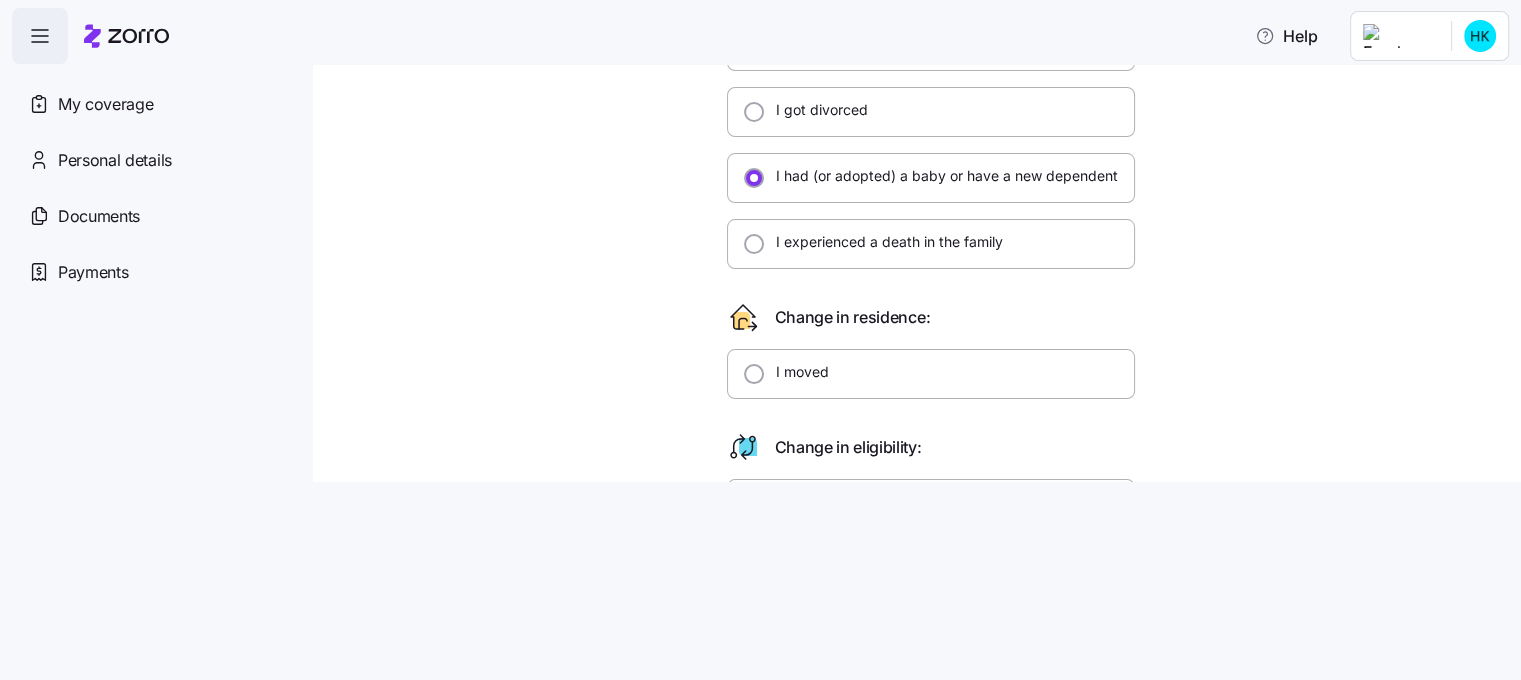 click on "Qualifying Life Event Report Form What type of life change did you experience? Change in my family: I got married I got divorced I had (or adopted) a baby or have a new dependent I experienced a death in the family Change in residence: I moved Change in eligibility: My child or dependent turned 26 Other changes: Other When did (or will) this event occur? June 13, 2025 Submit" at bounding box center [930, 388] 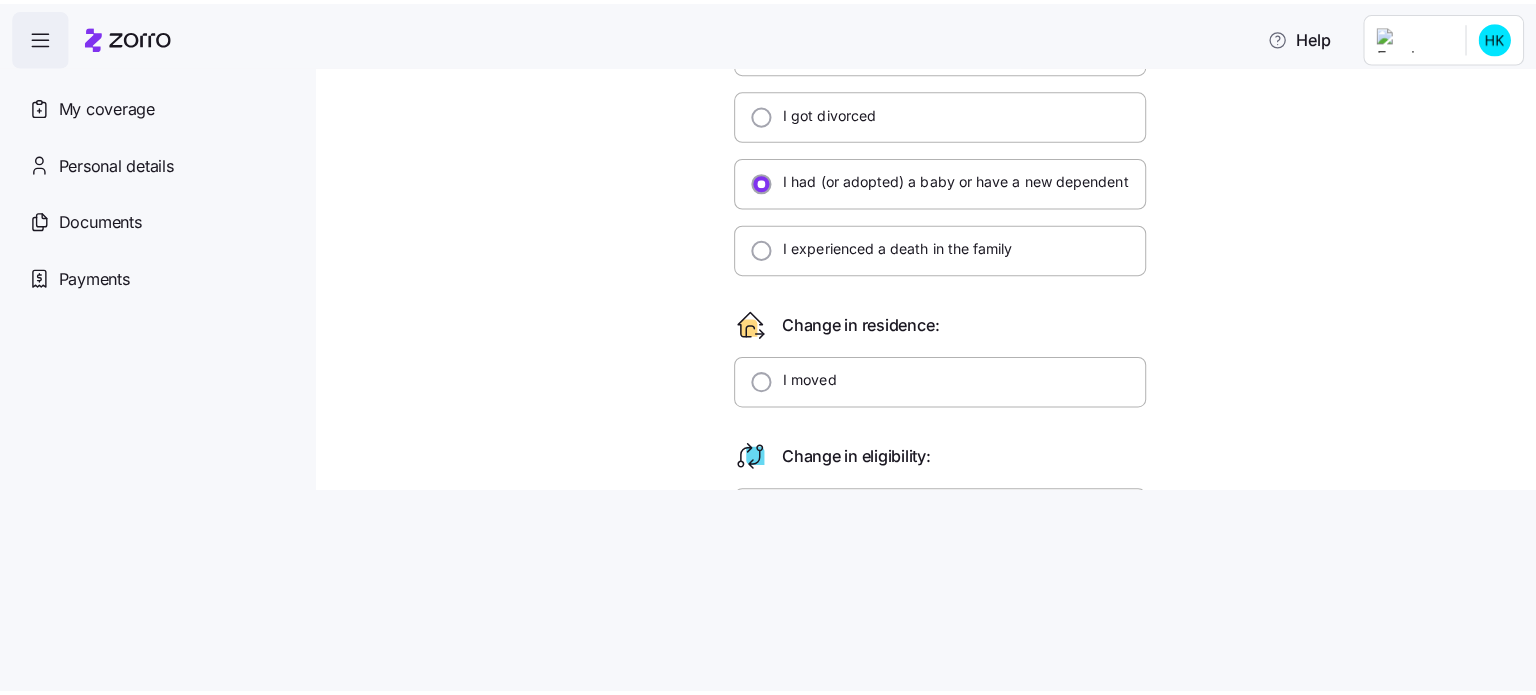 scroll, scrollTop: 0, scrollLeft: 0, axis: both 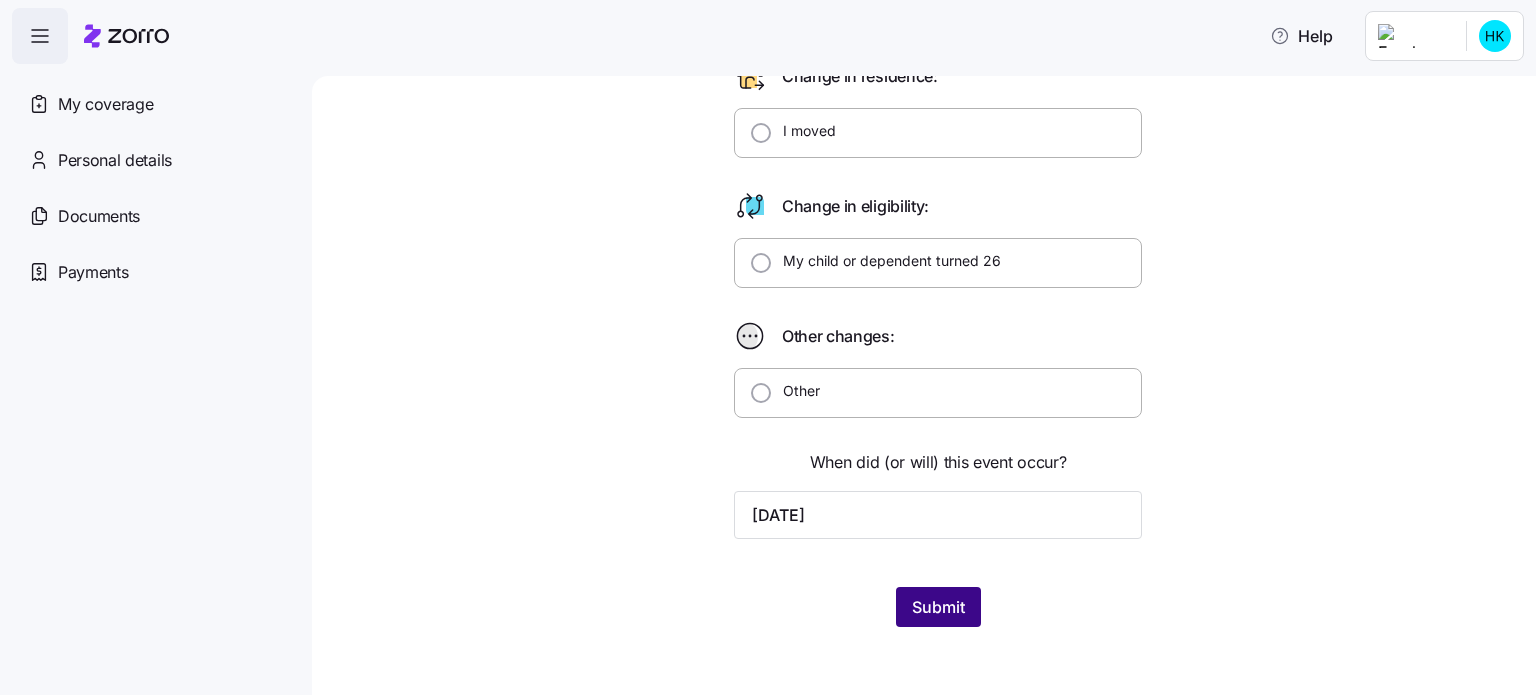 click on "Submit" at bounding box center [938, 607] 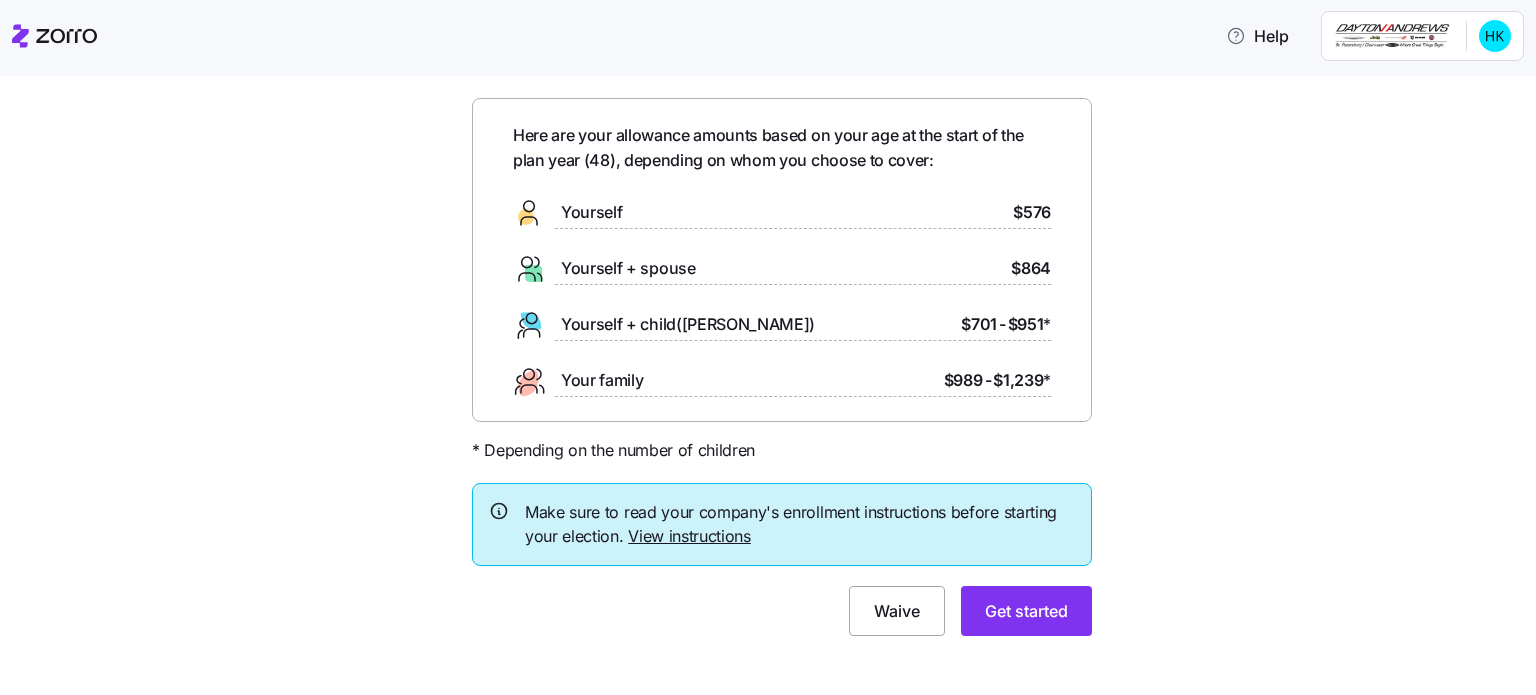 scroll, scrollTop: 77, scrollLeft: 0, axis: vertical 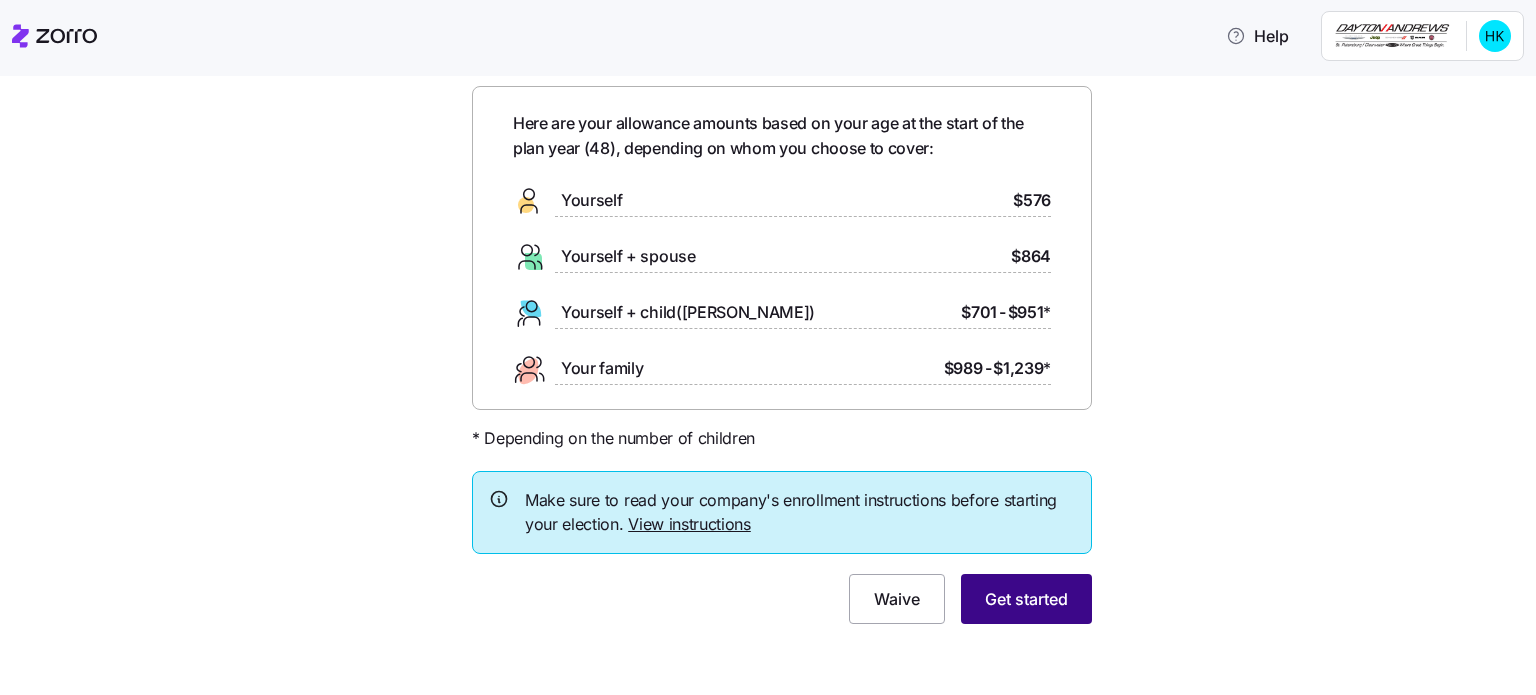 click on "Get started" at bounding box center [1026, 599] 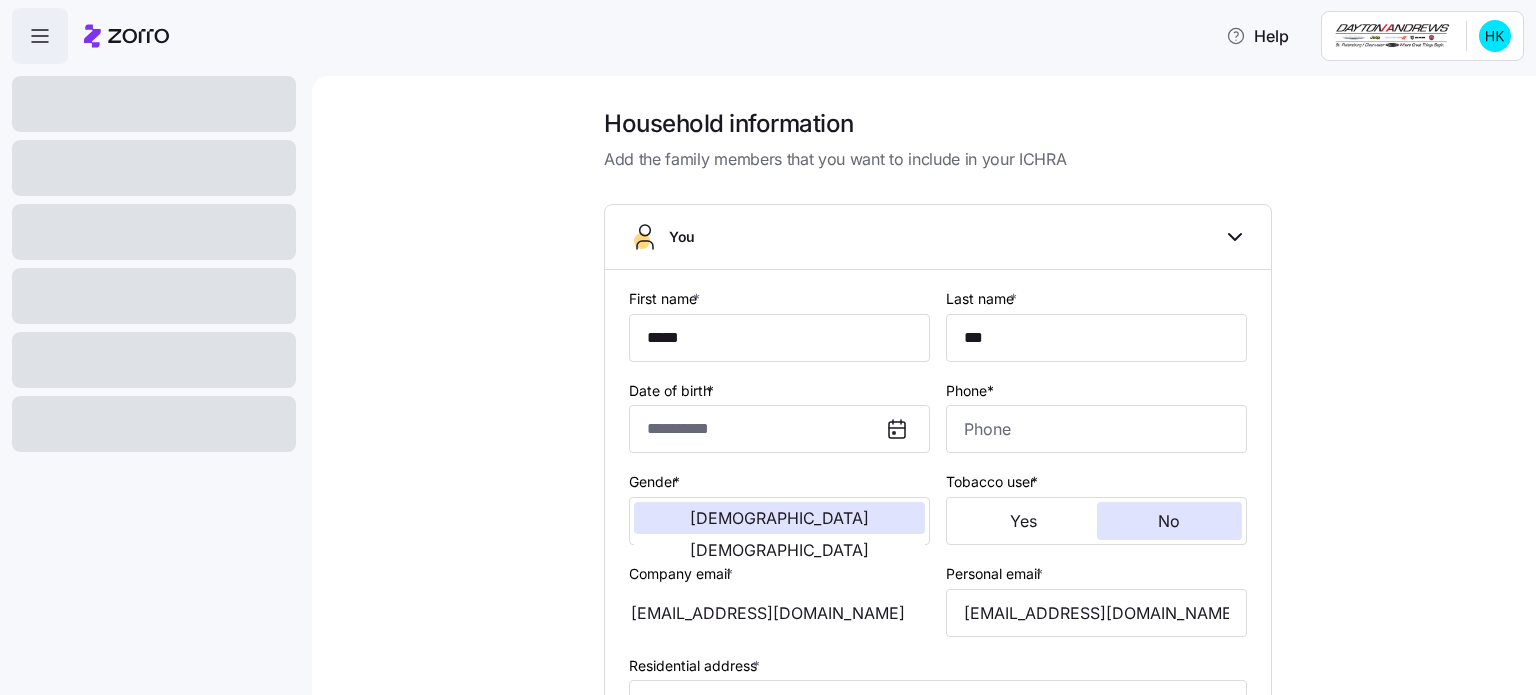 type on "**********" 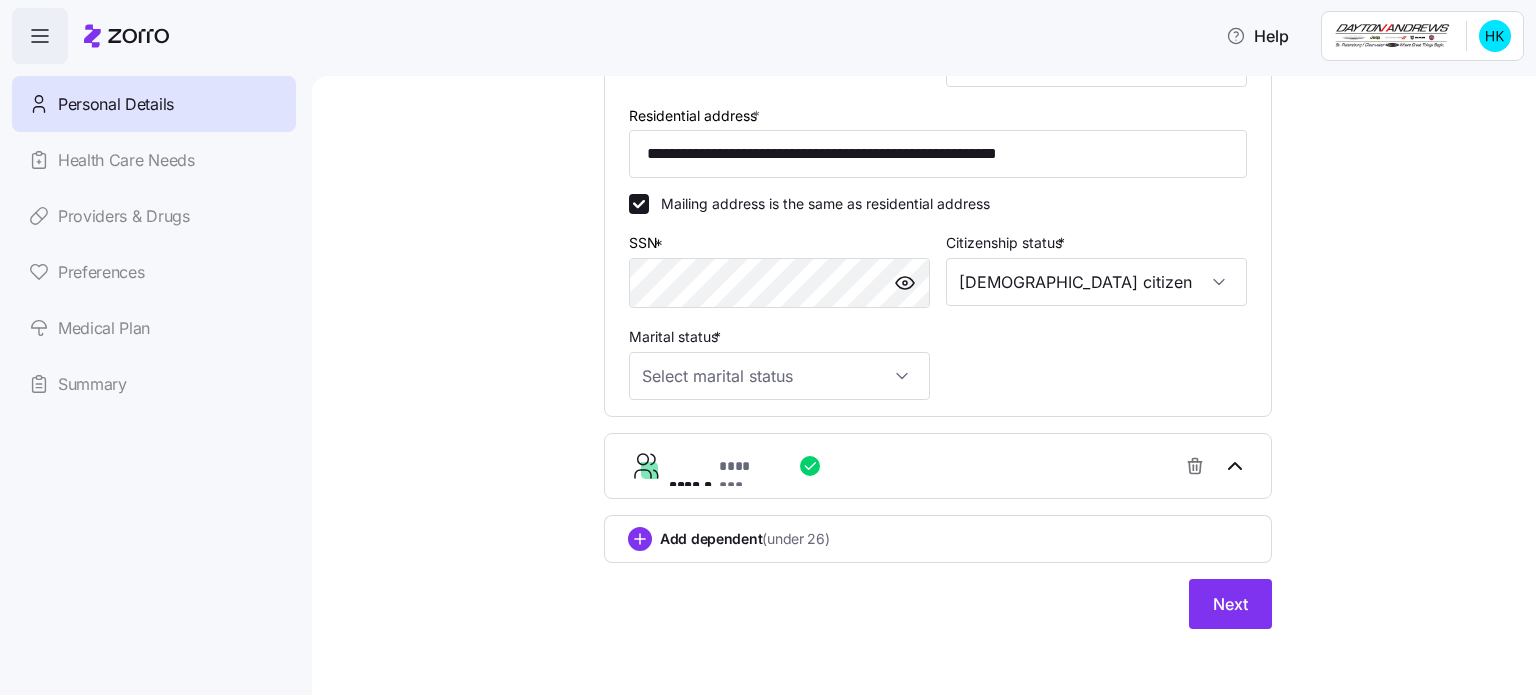 scroll, scrollTop: 552, scrollLeft: 0, axis: vertical 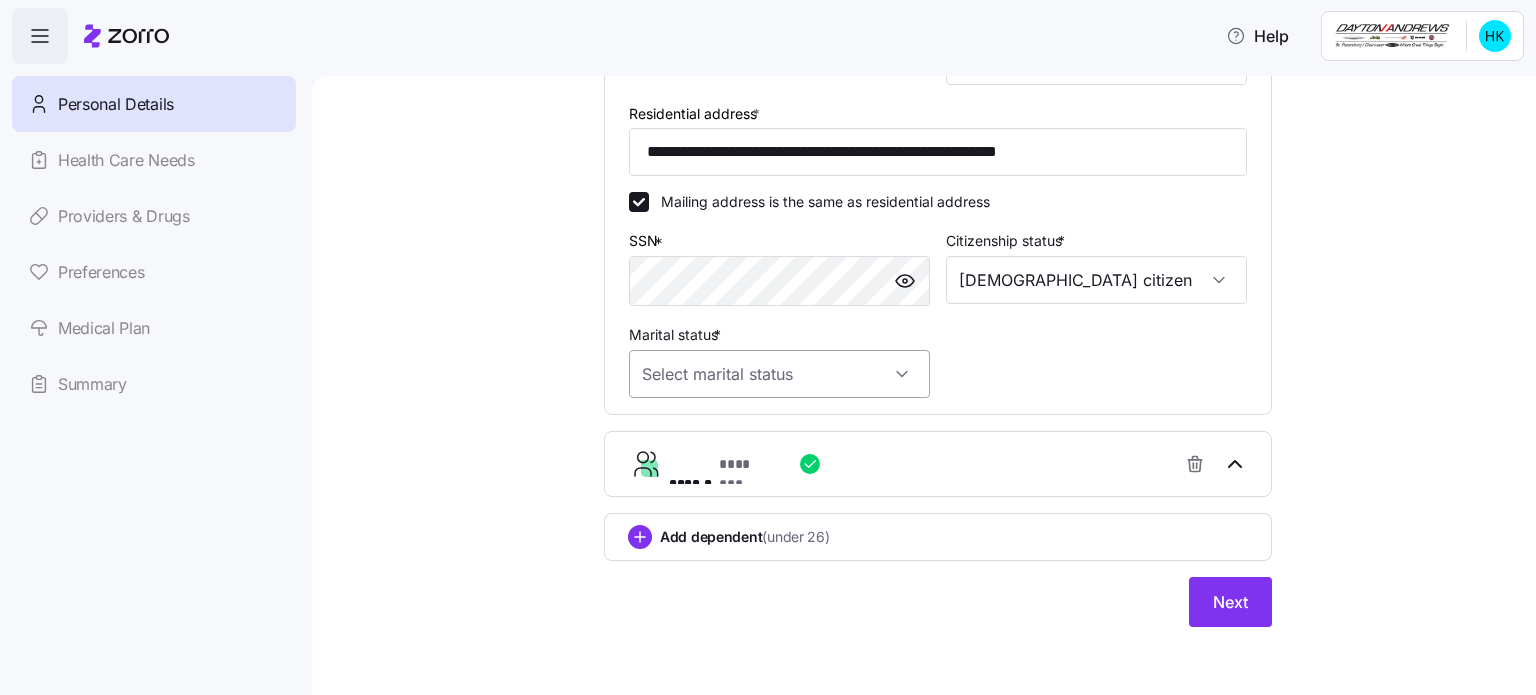 click on "Marital status  *" at bounding box center (779, 374) 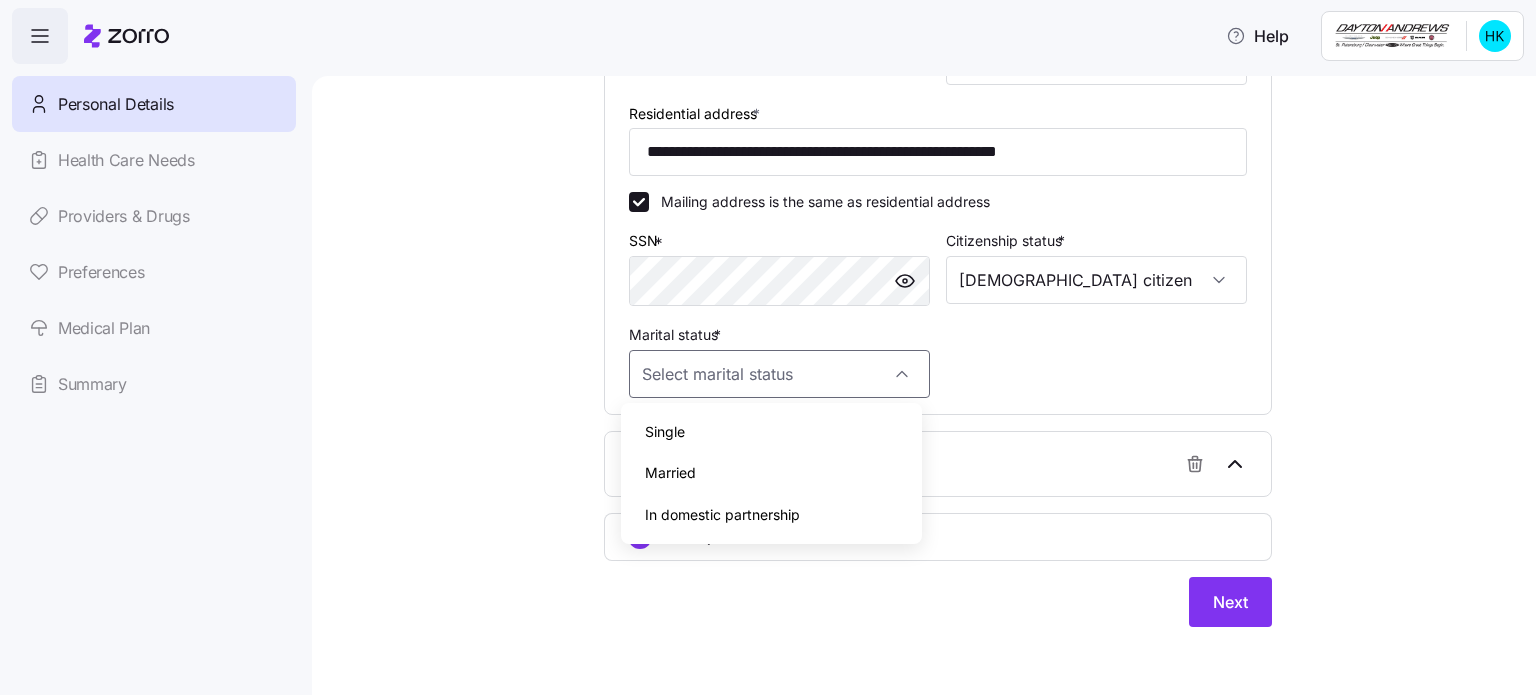 click on "Married" at bounding box center [670, 473] 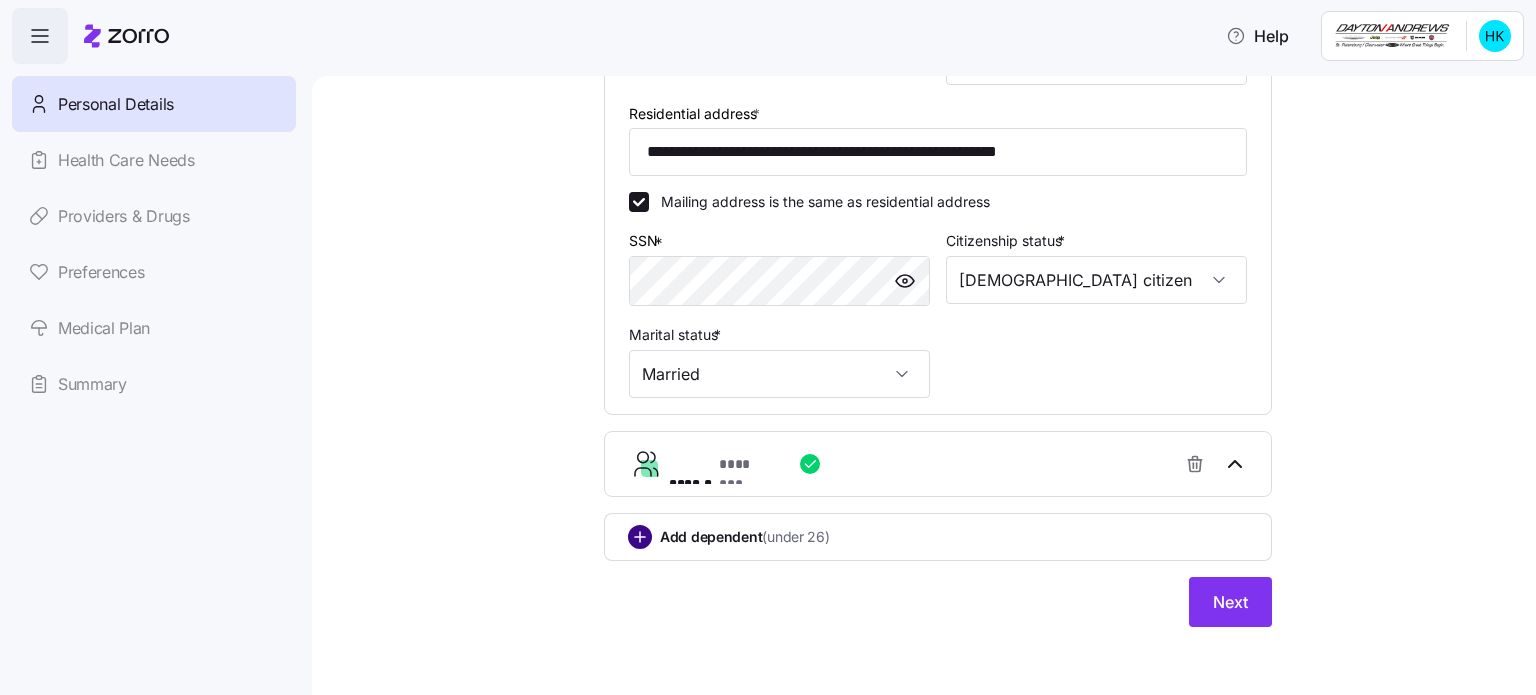 click 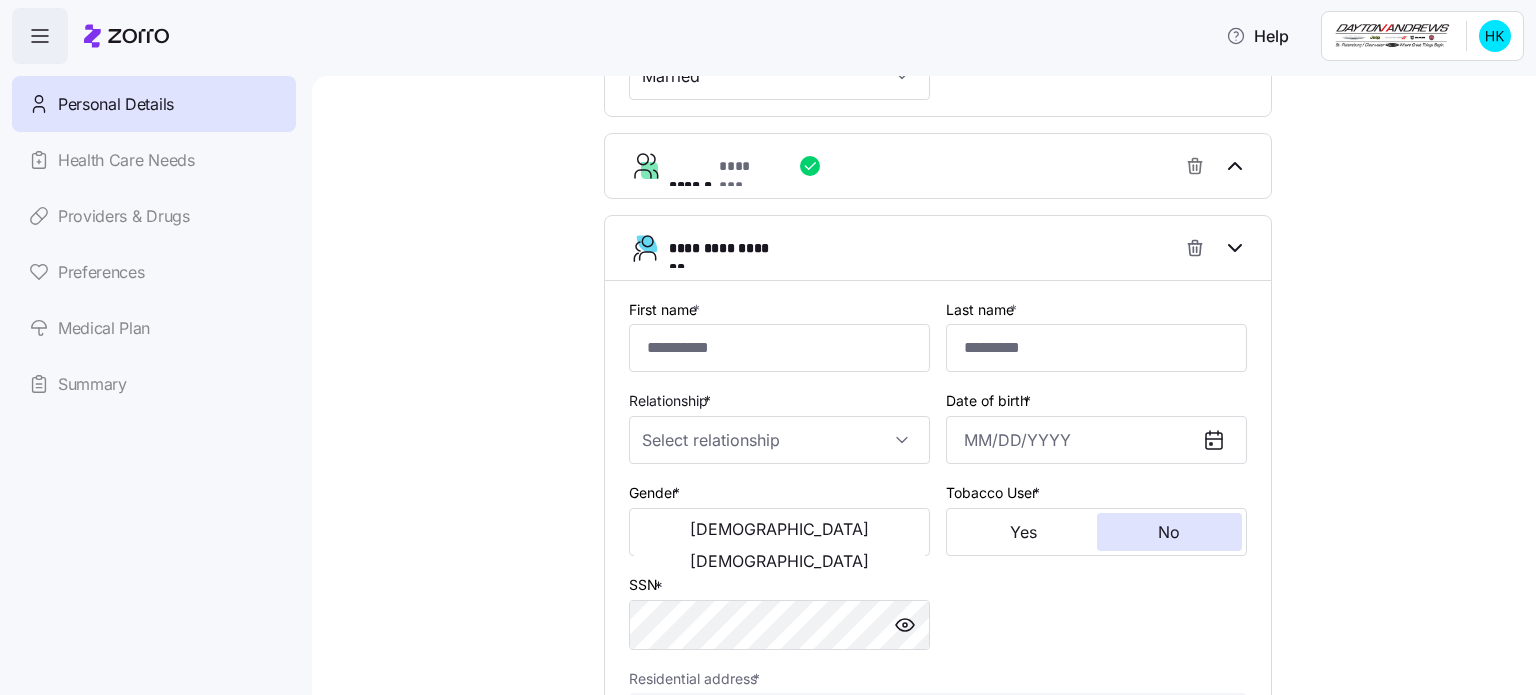 scroll, scrollTop: 858, scrollLeft: 0, axis: vertical 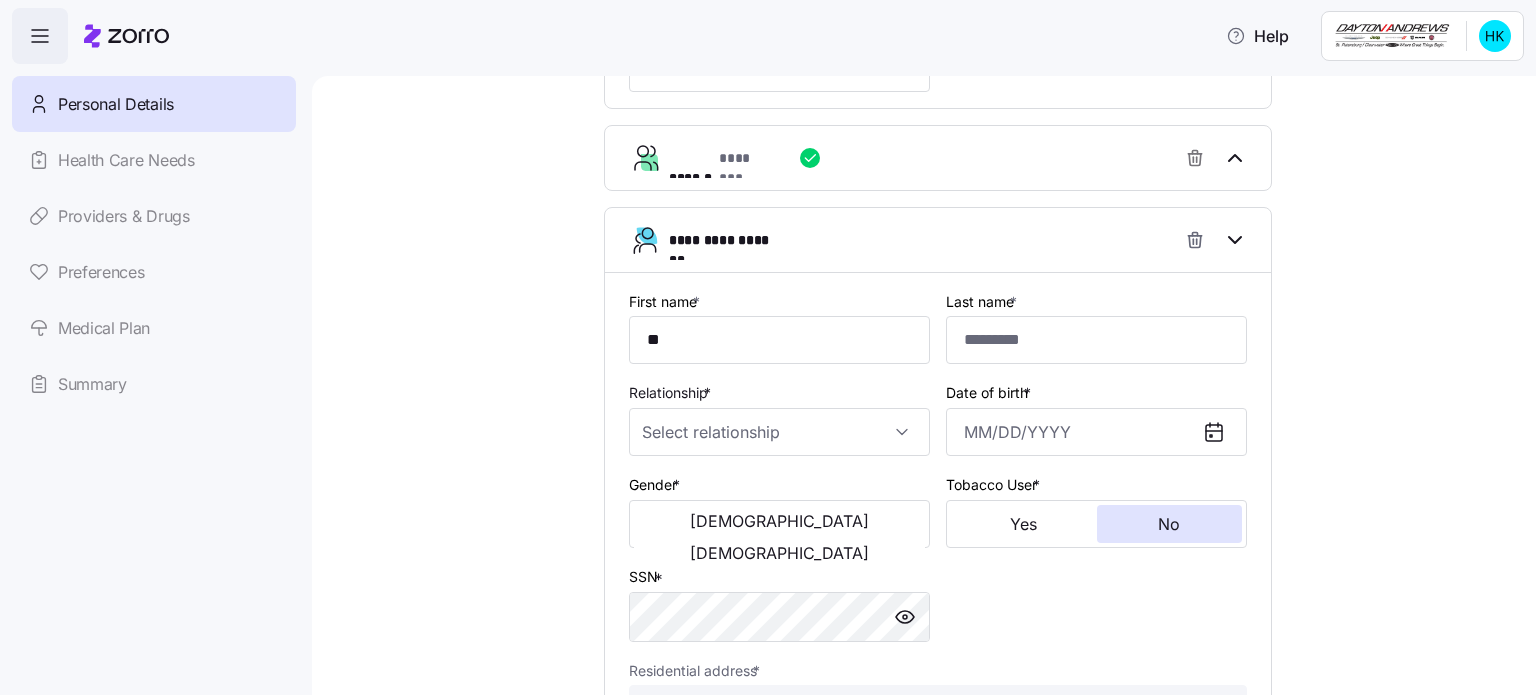 type on "*" 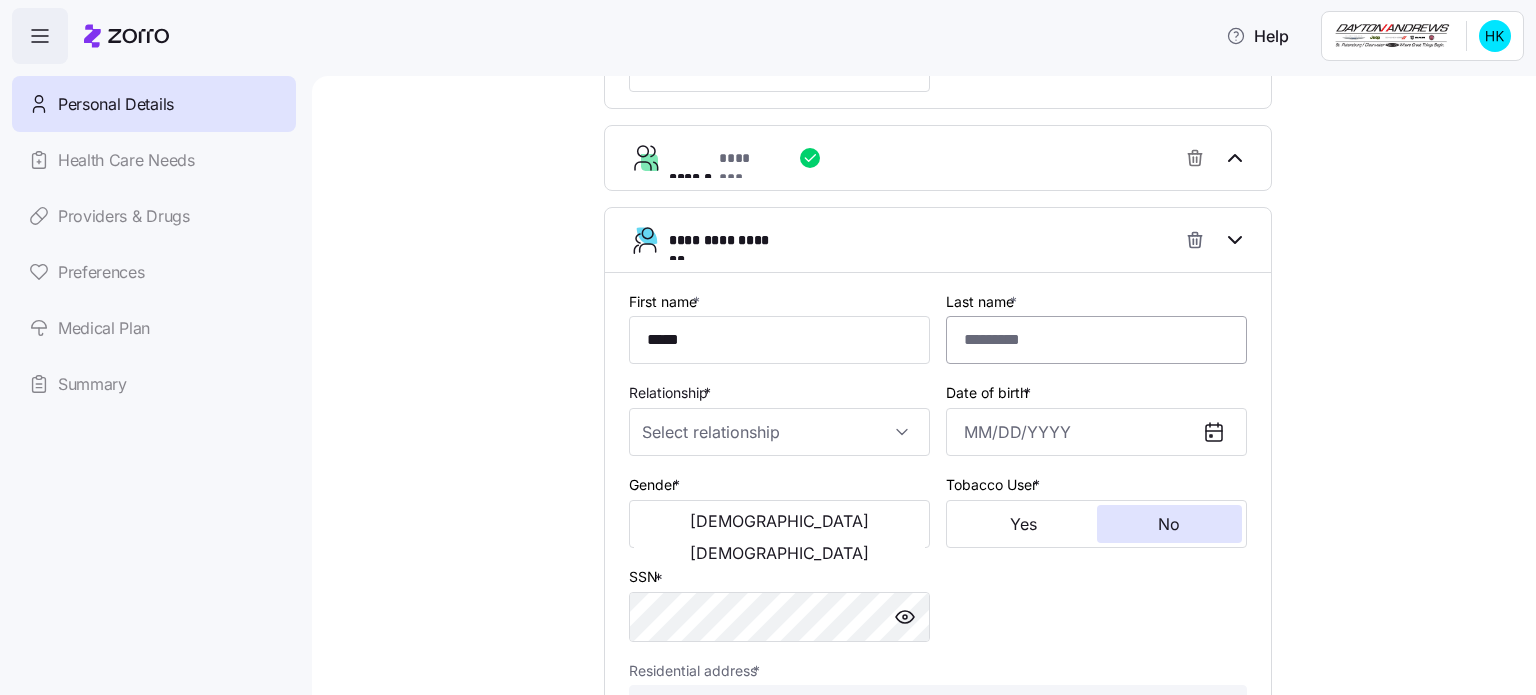 type on "****" 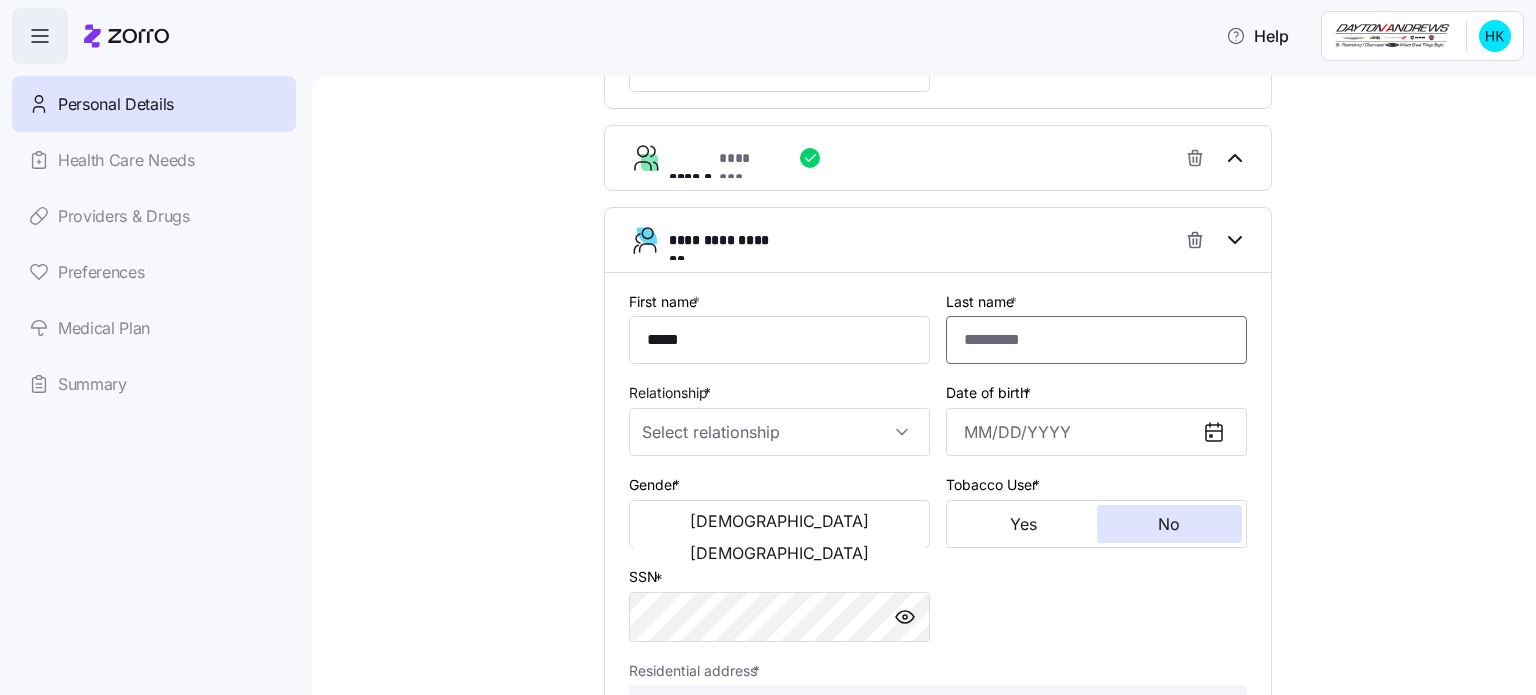 click on "Last name  *" at bounding box center (1096, 340) 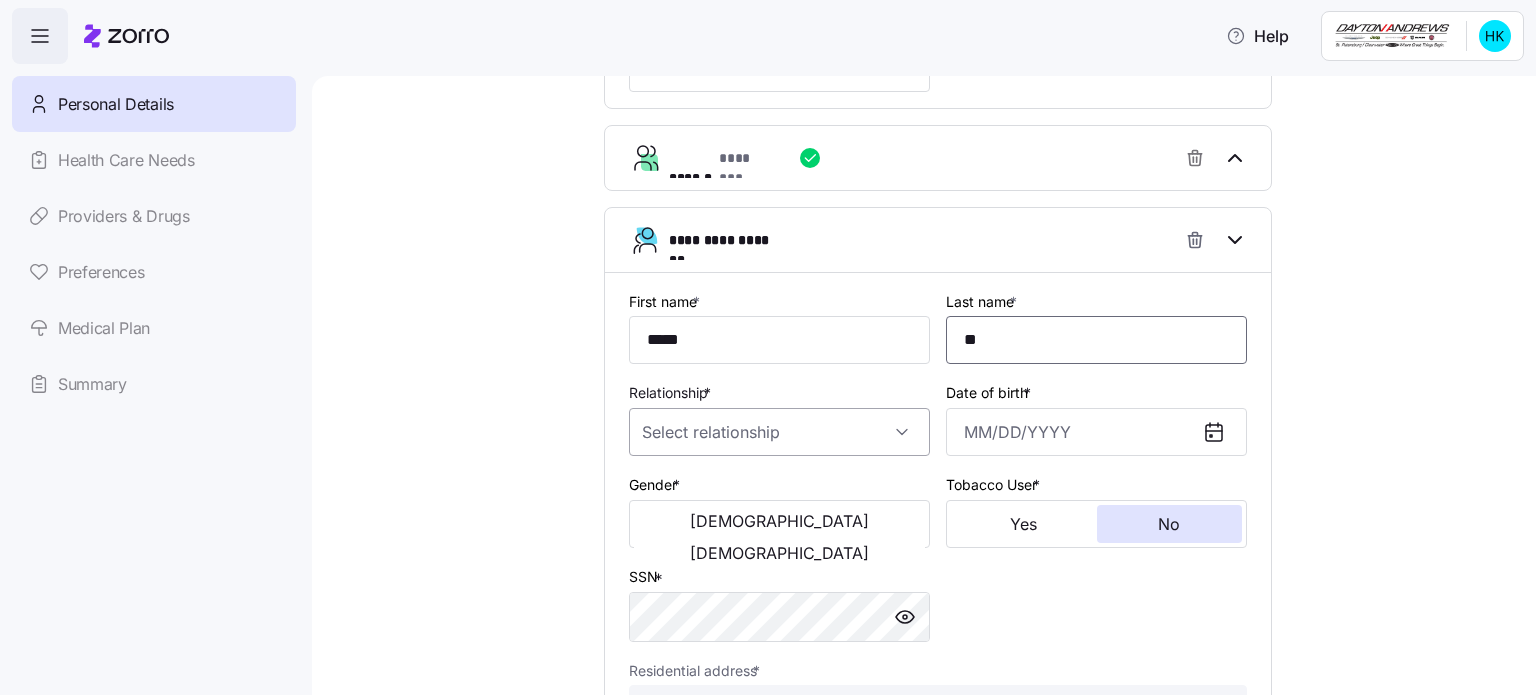 type on "**" 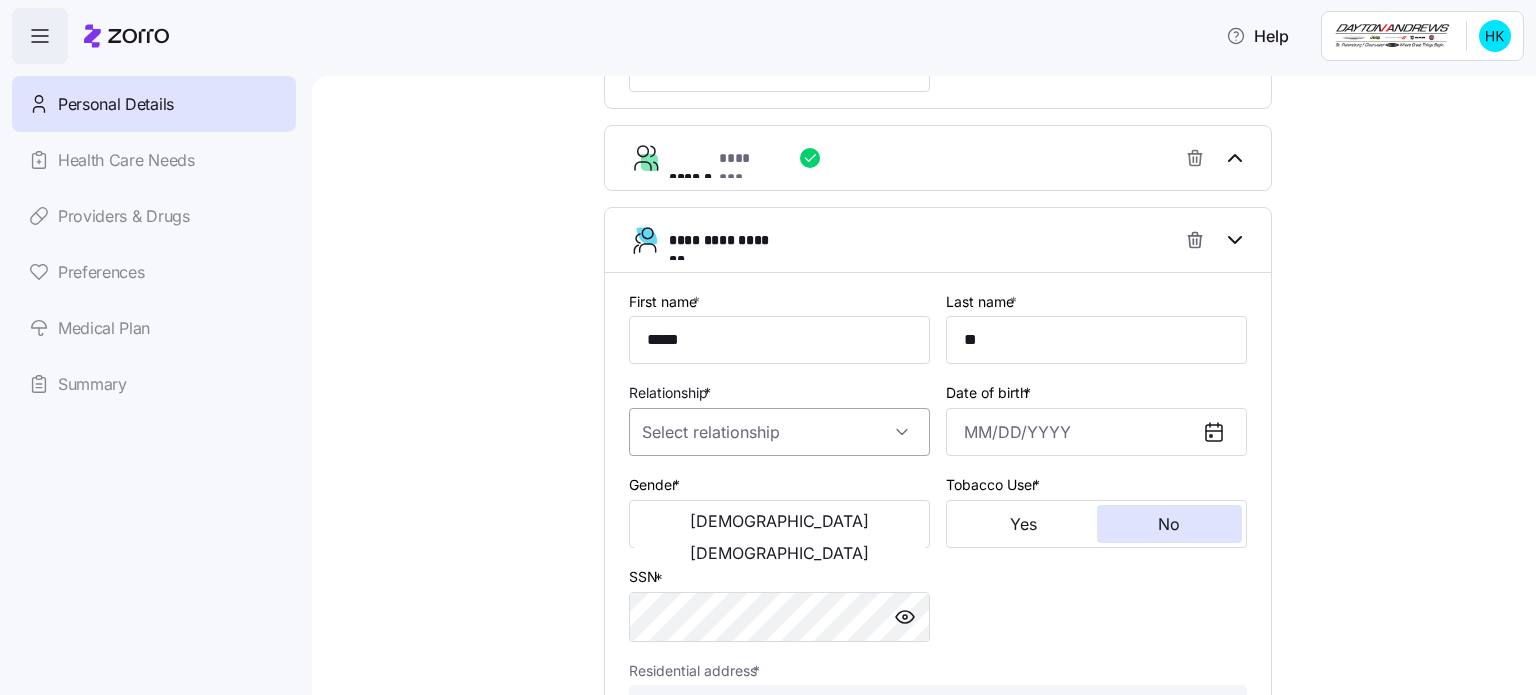 click on "Relationship  *" at bounding box center [779, 432] 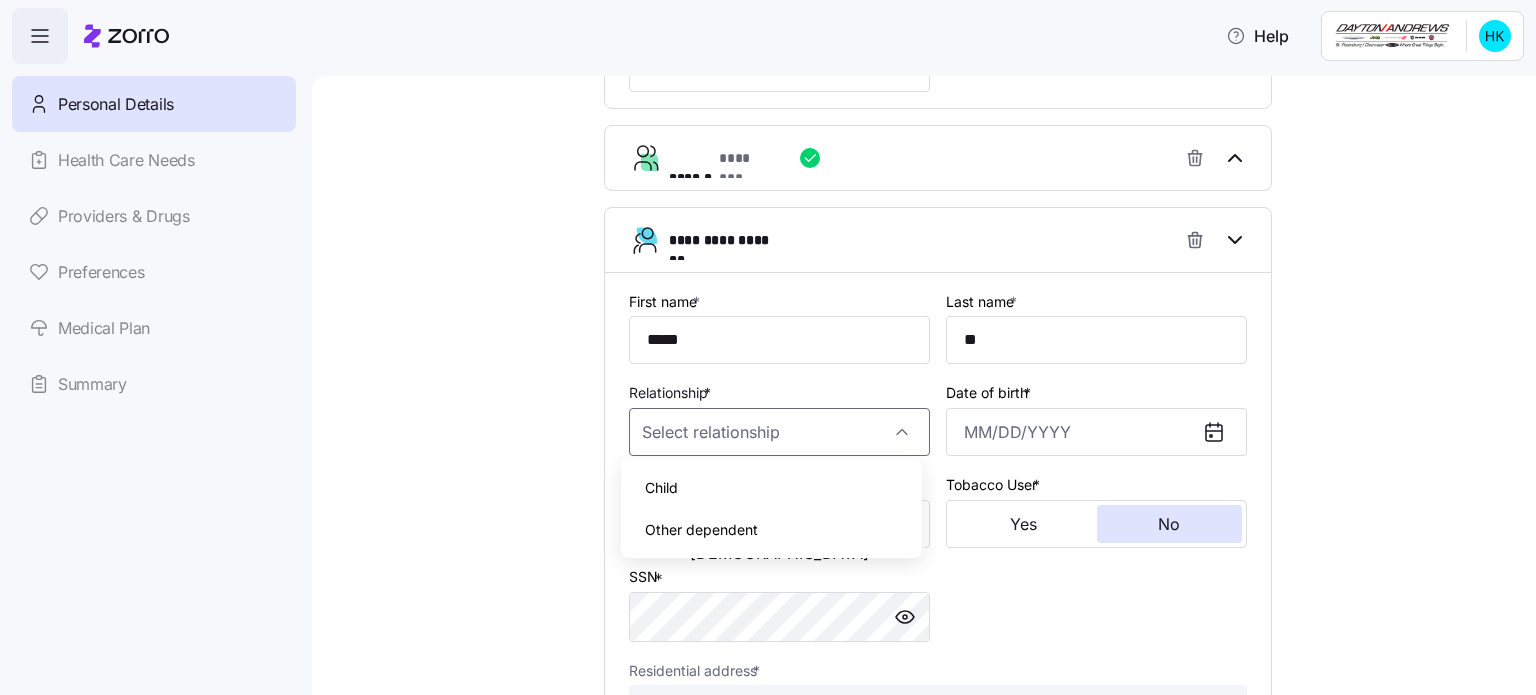 click on "Child" at bounding box center [661, 488] 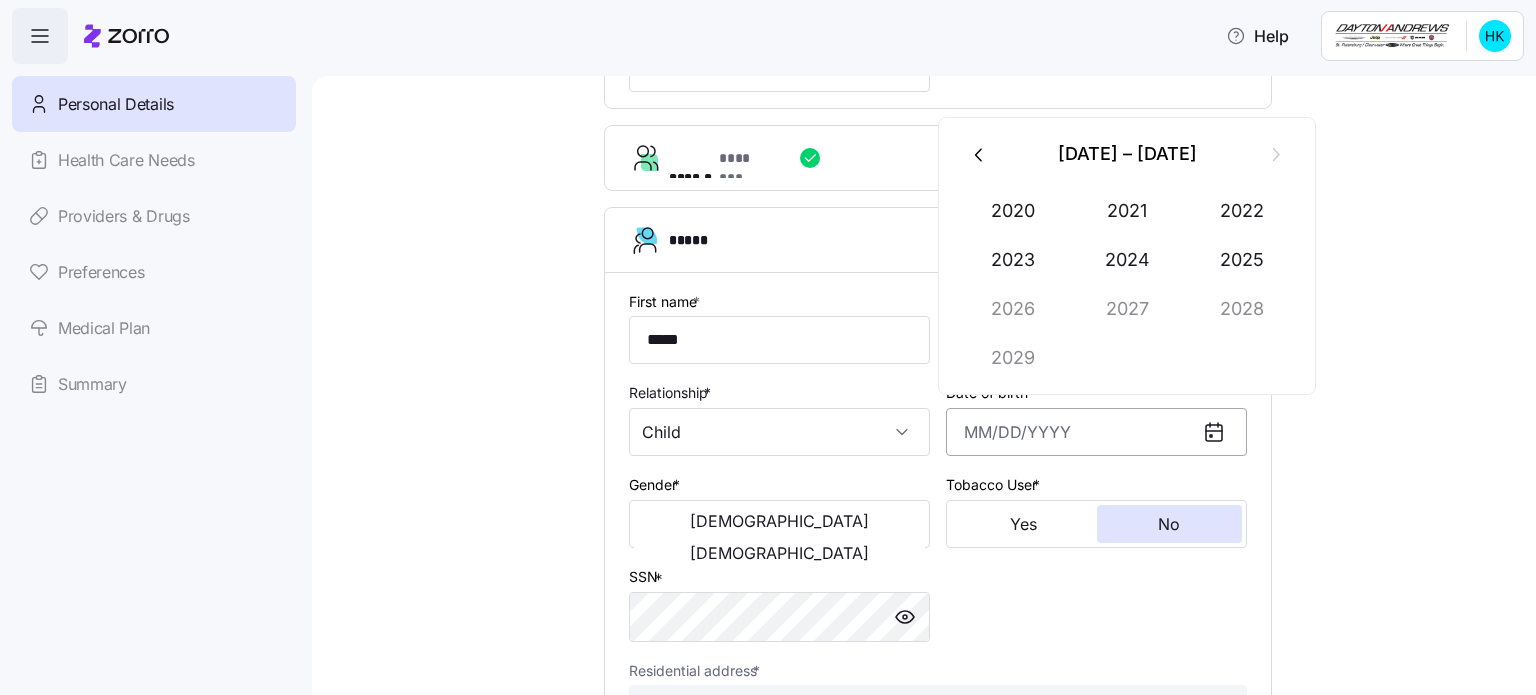 click on "Date of birth  *" at bounding box center [1096, 432] 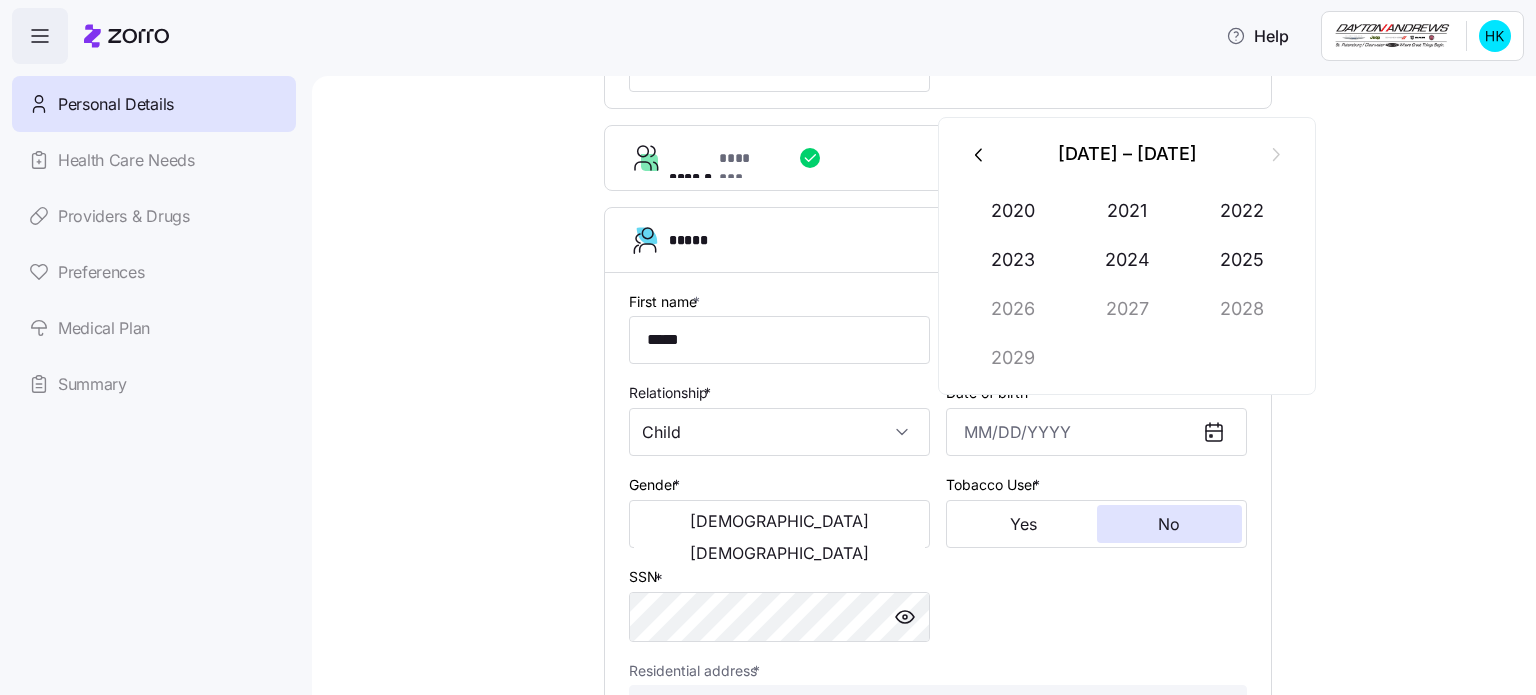 click 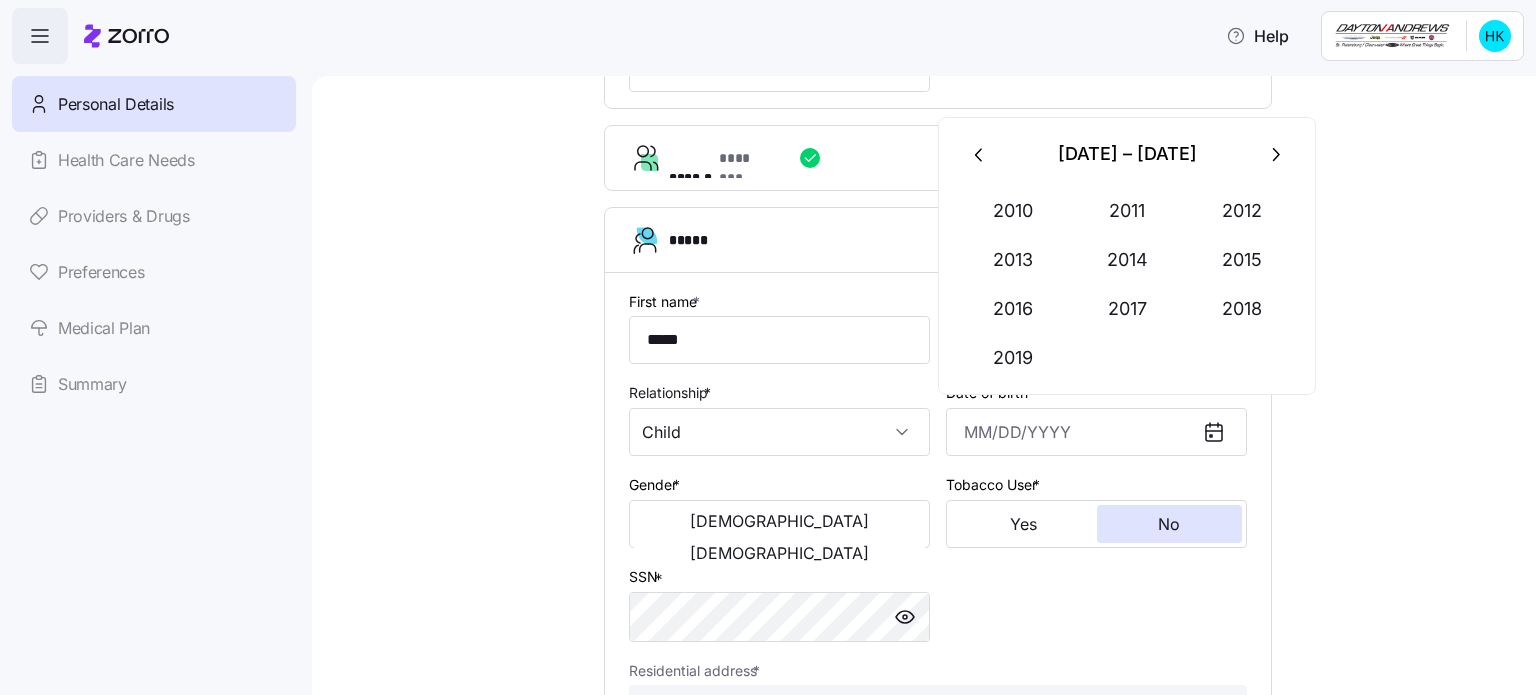 click 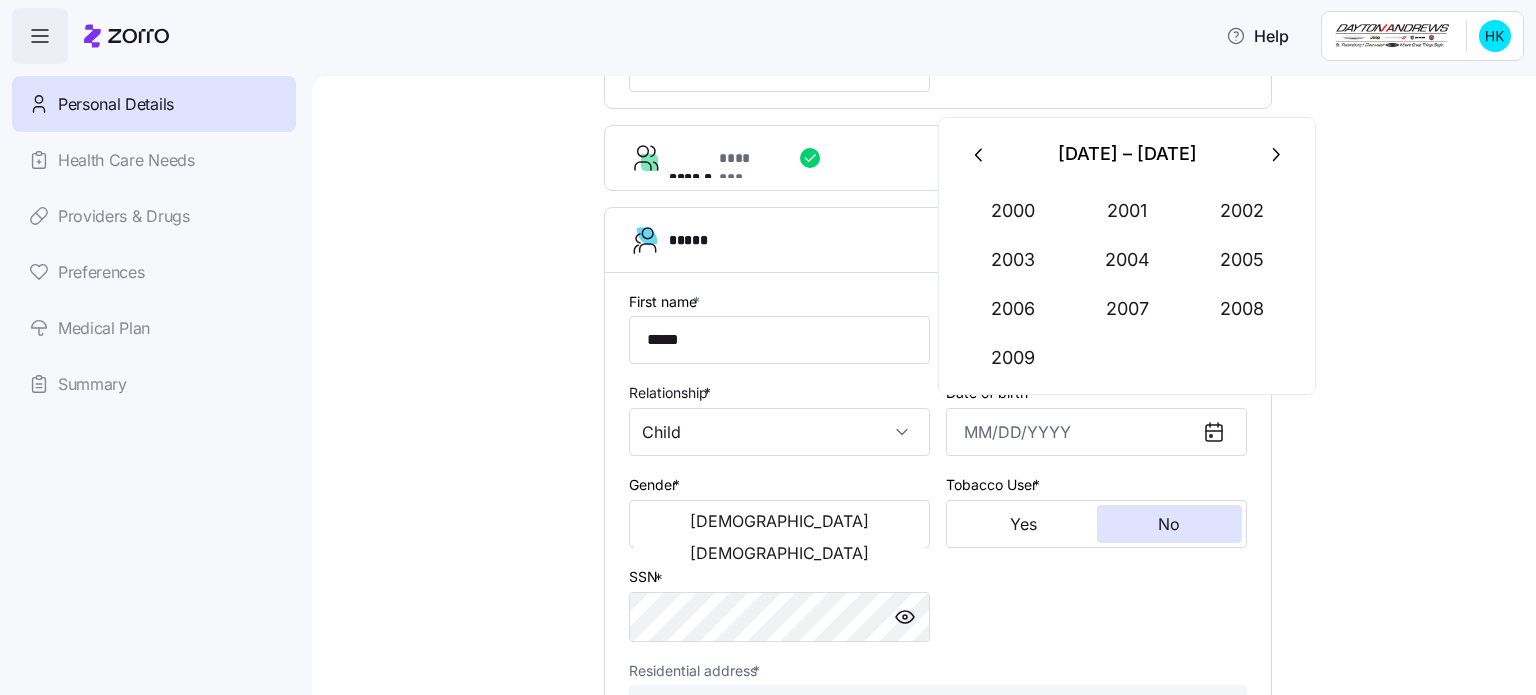 click 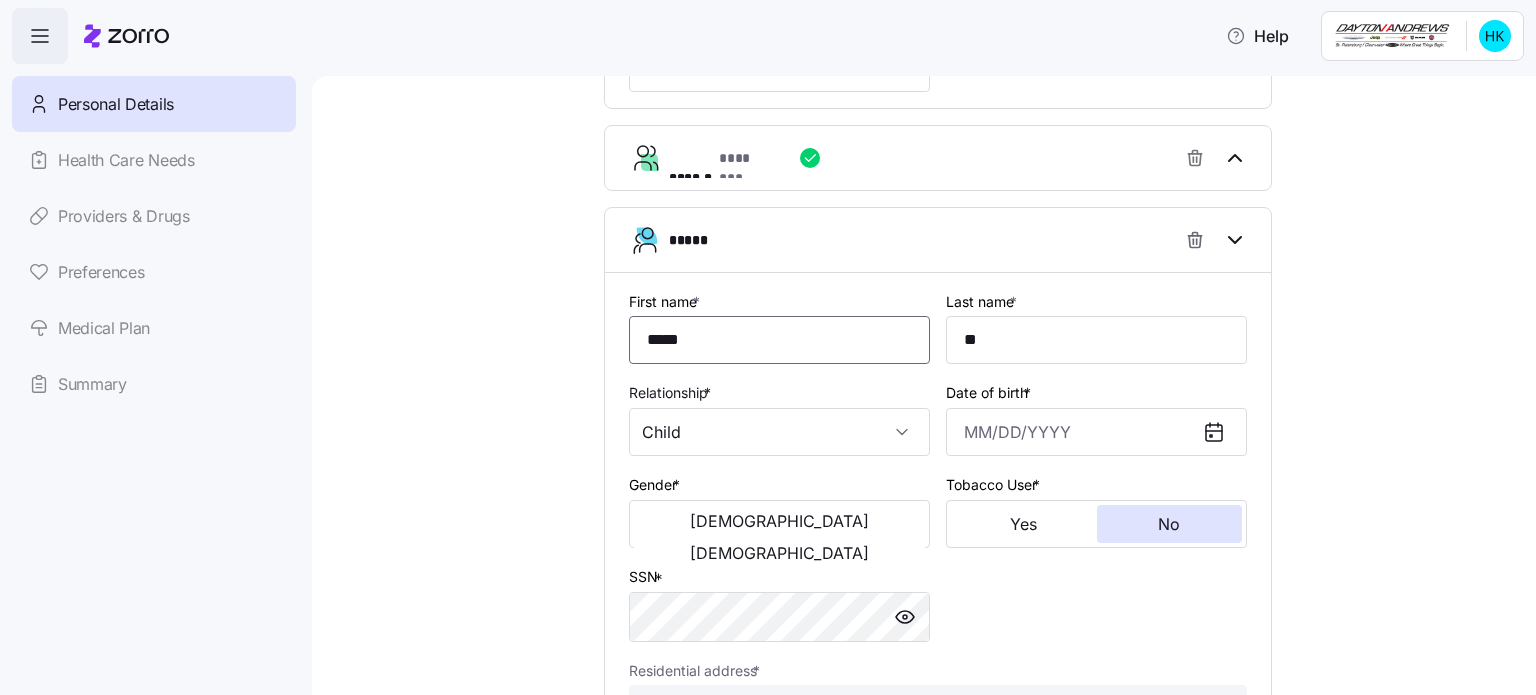 click on "****" at bounding box center [779, 340] 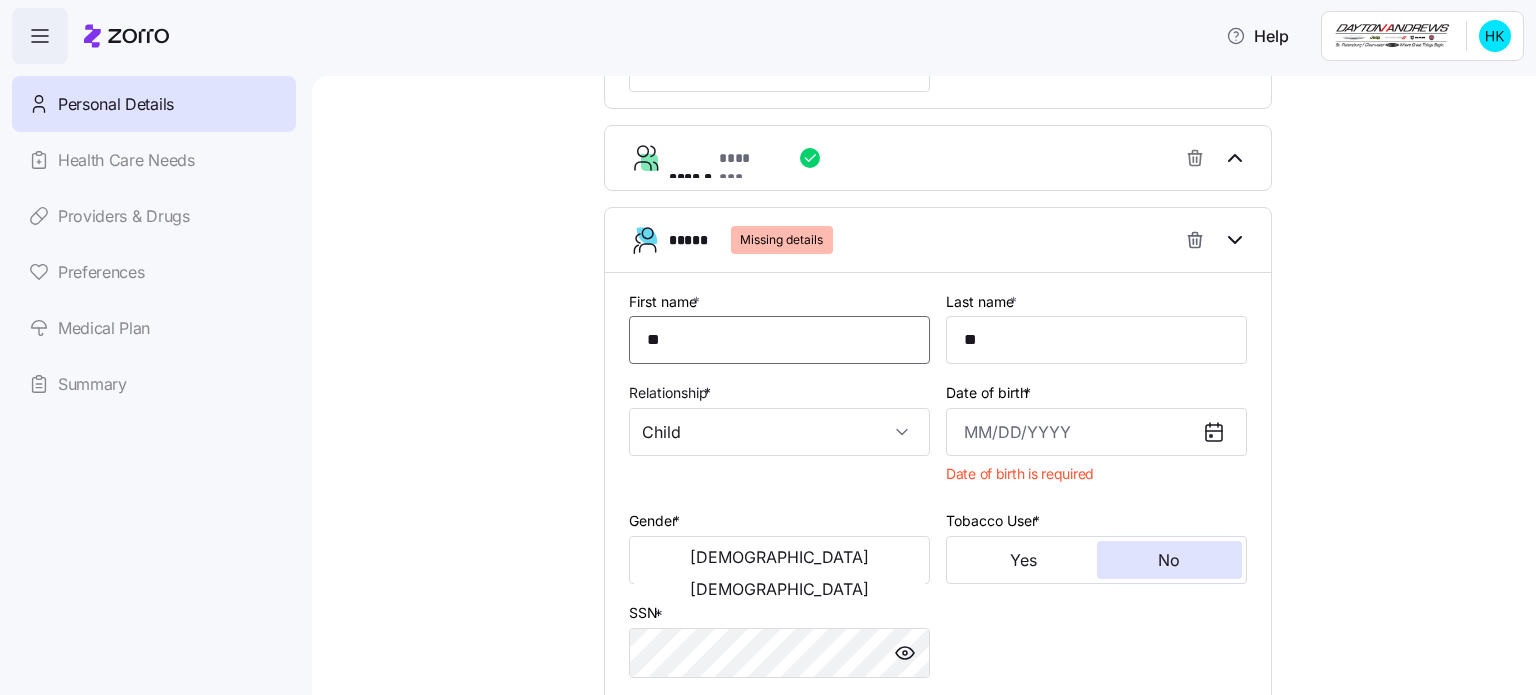 type on "*" 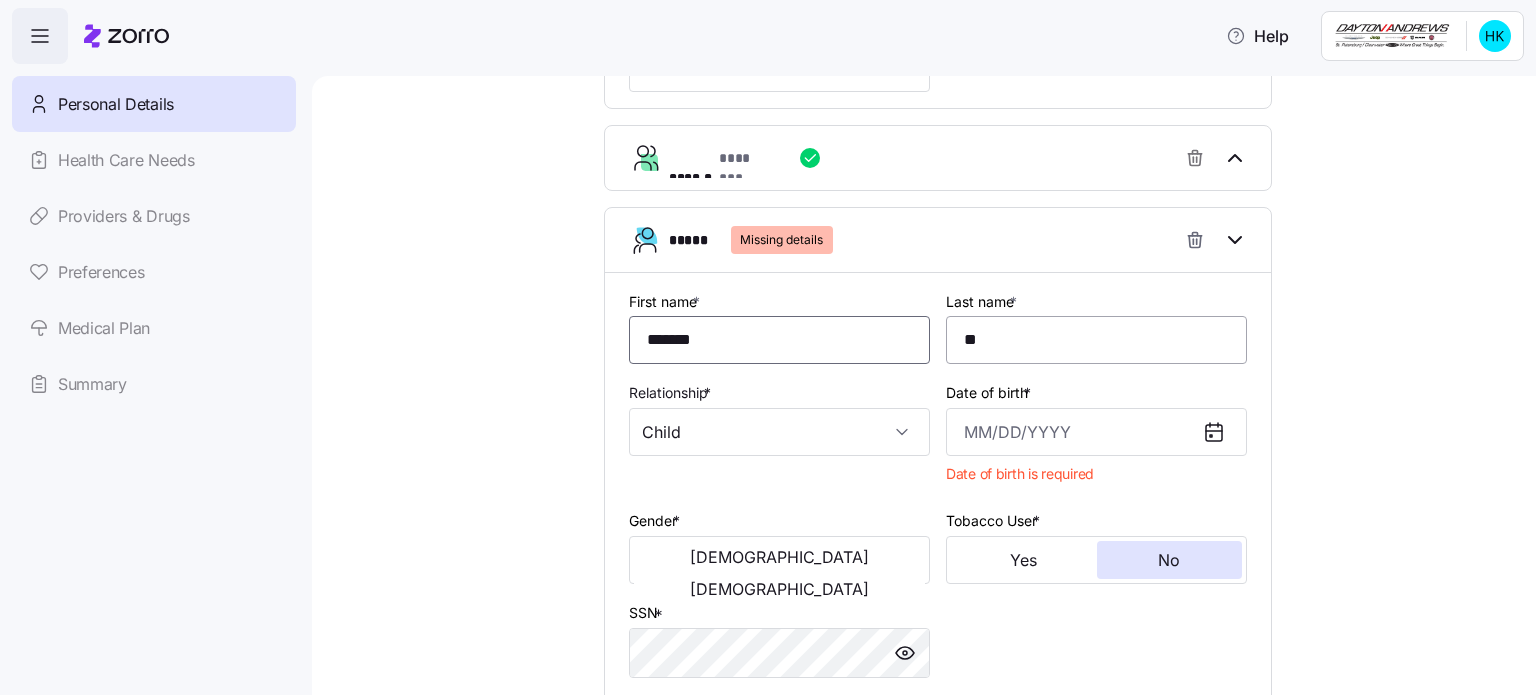 type on "*******" 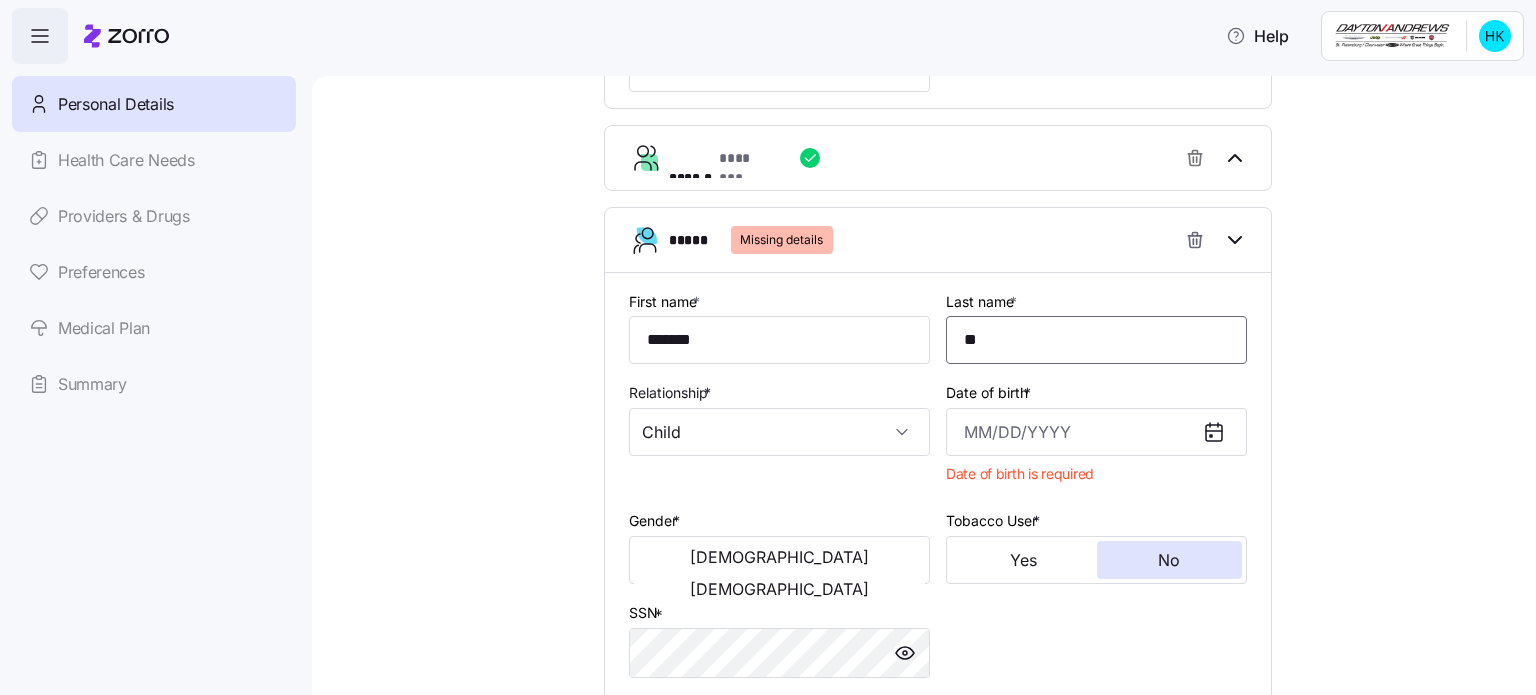 click on "**" at bounding box center (1096, 340) 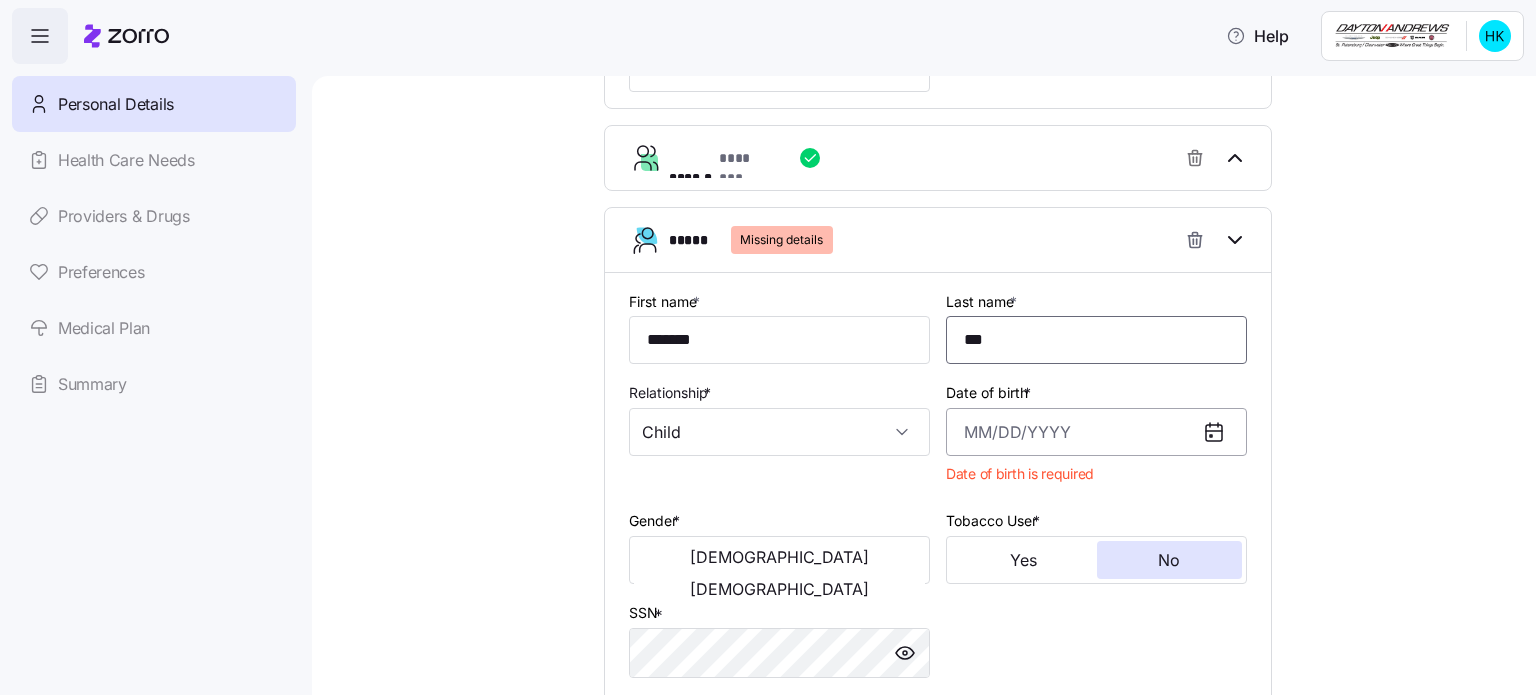 type on "***" 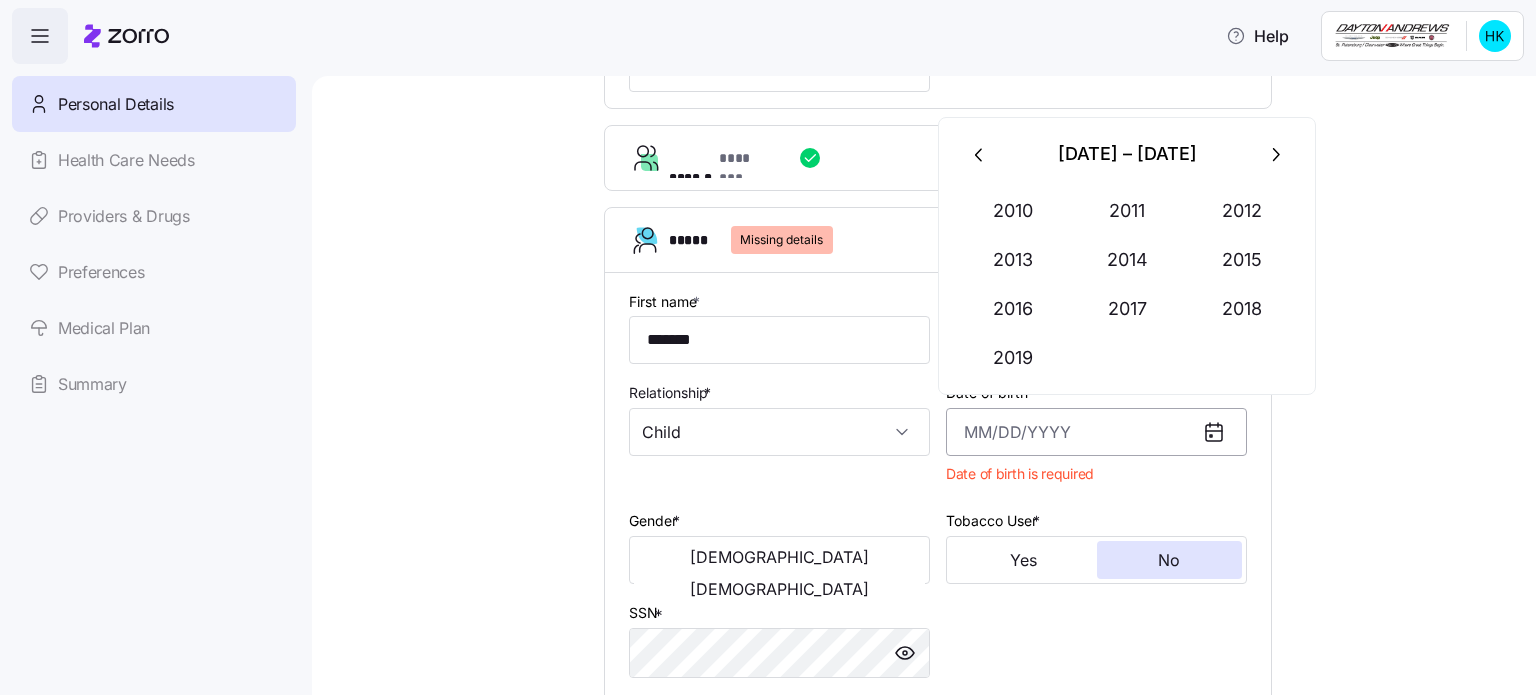 click on "Date of birth  *" at bounding box center [1096, 432] 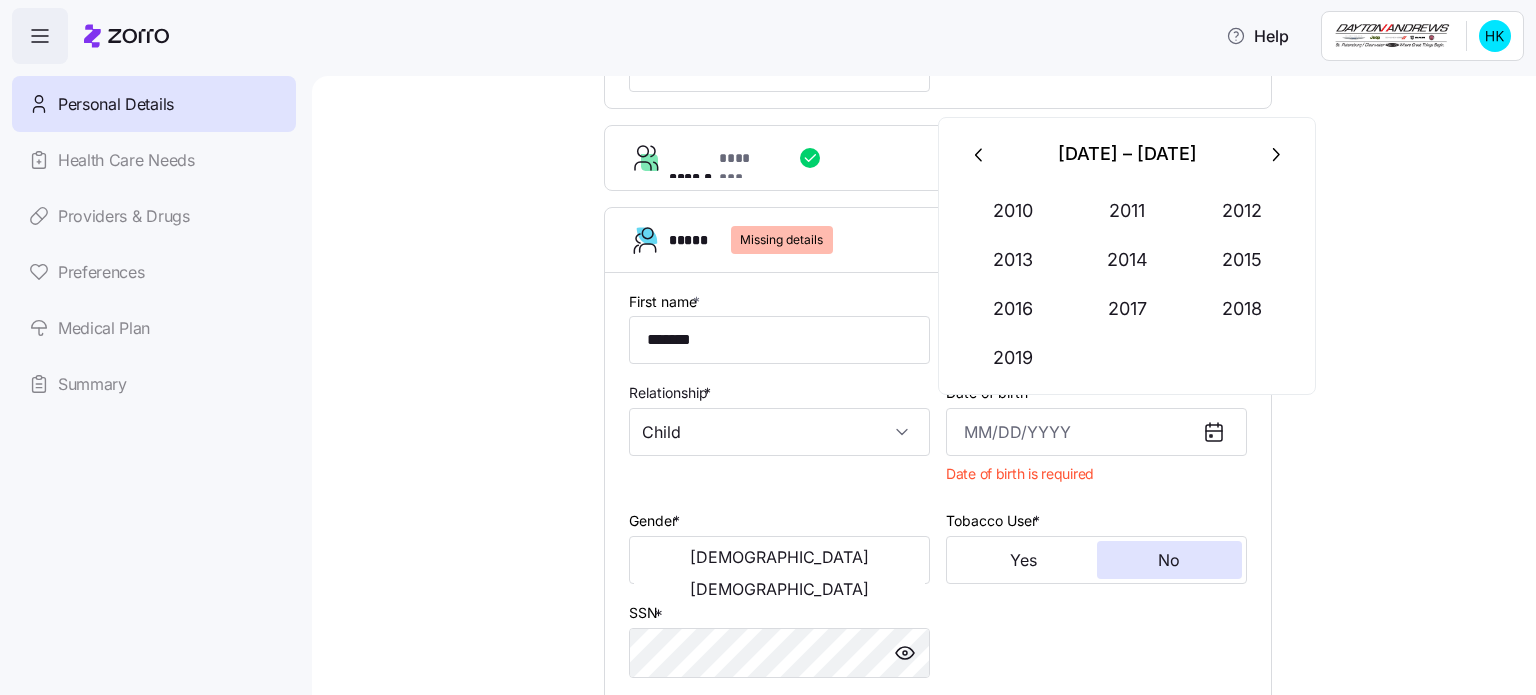 click 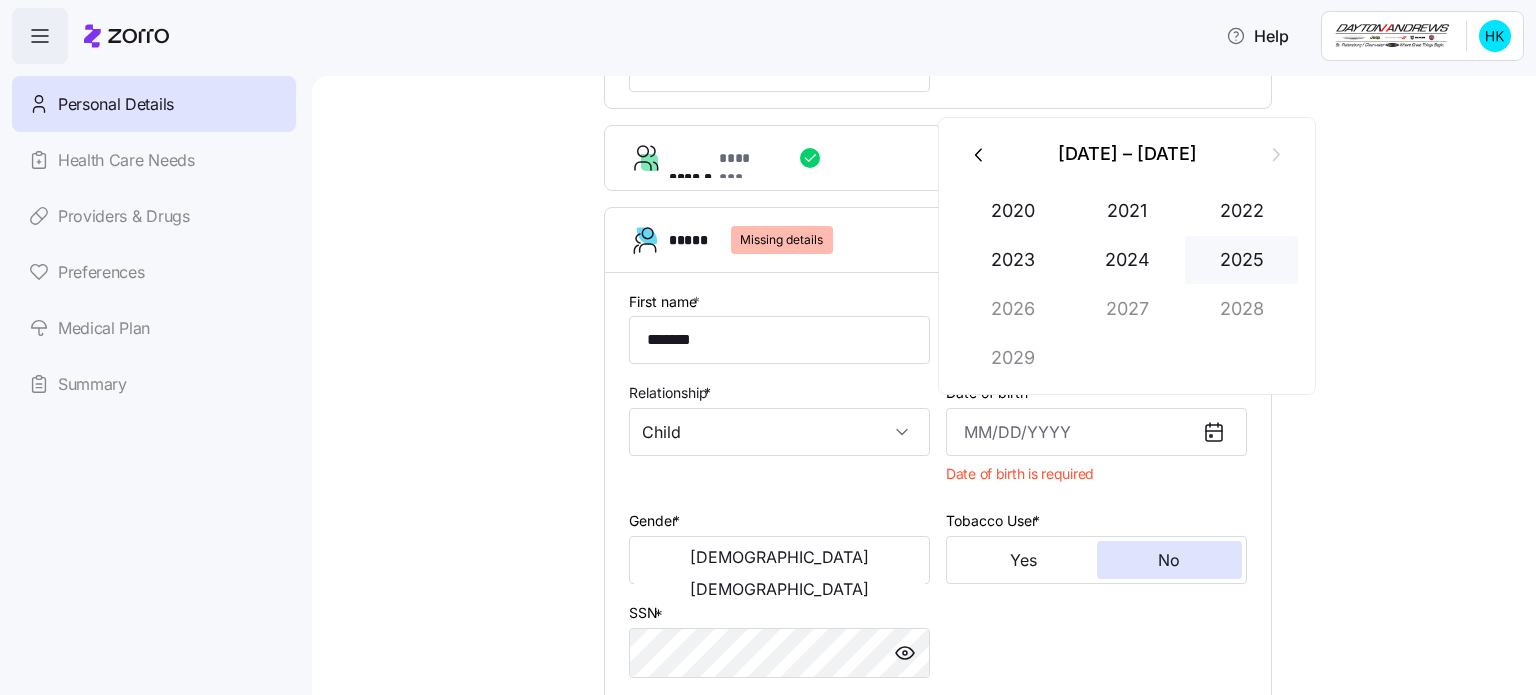 click on "2025" at bounding box center [1242, 260] 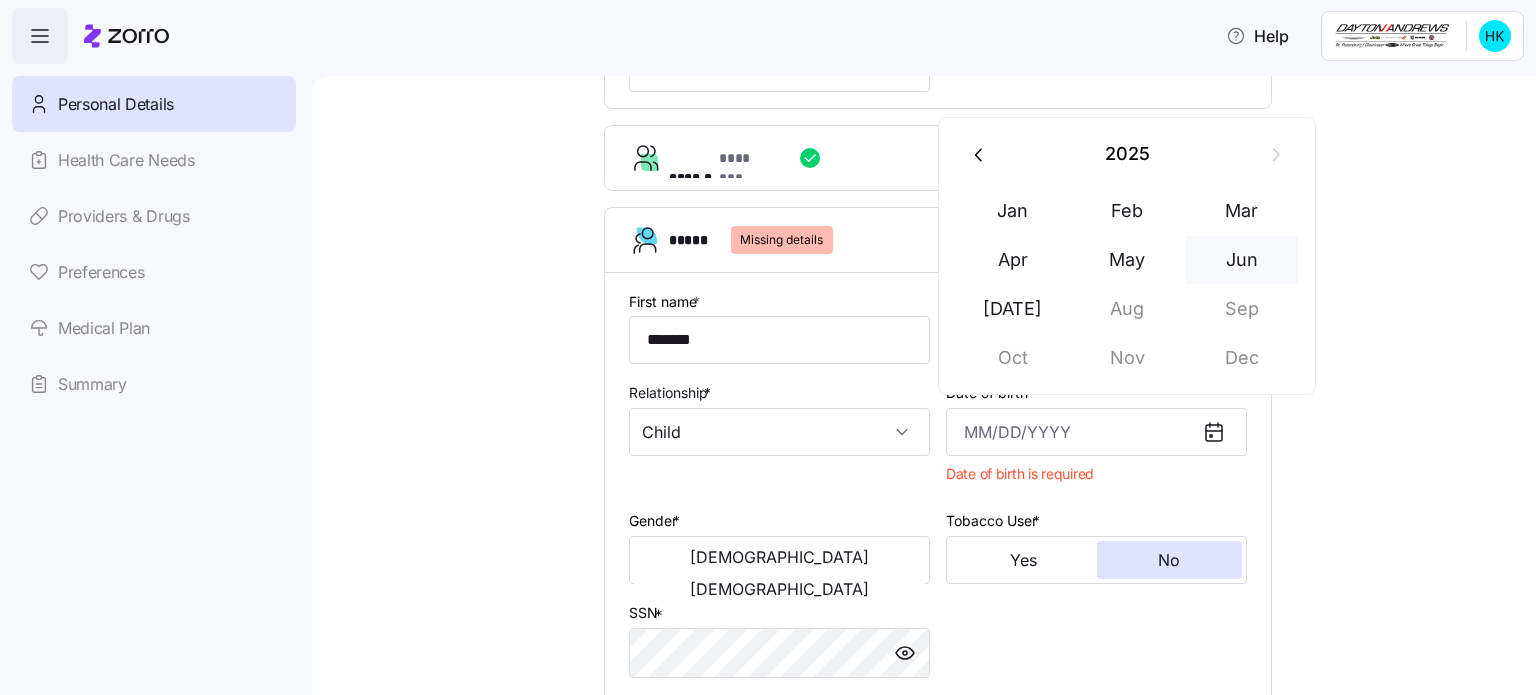 click on "Jun" at bounding box center (1242, 260) 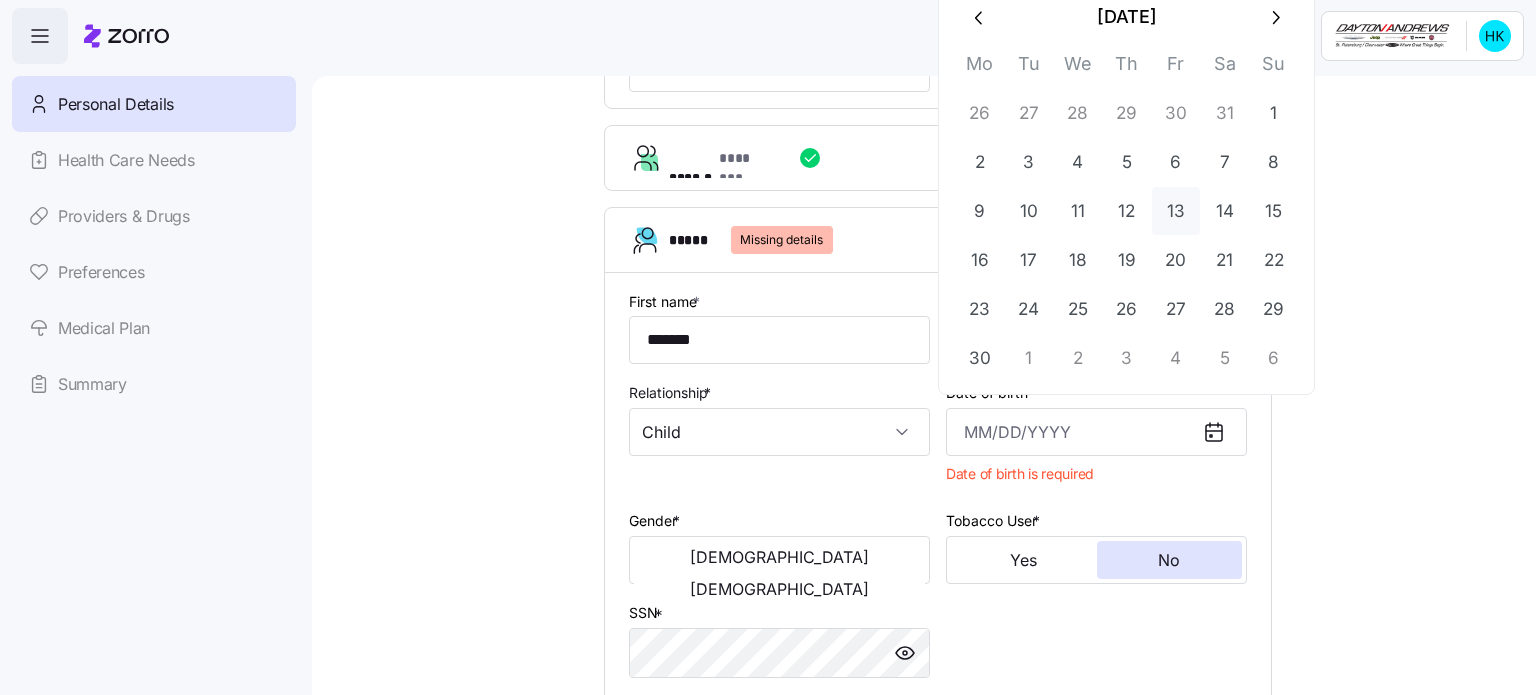 click on "13" at bounding box center [1176, 211] 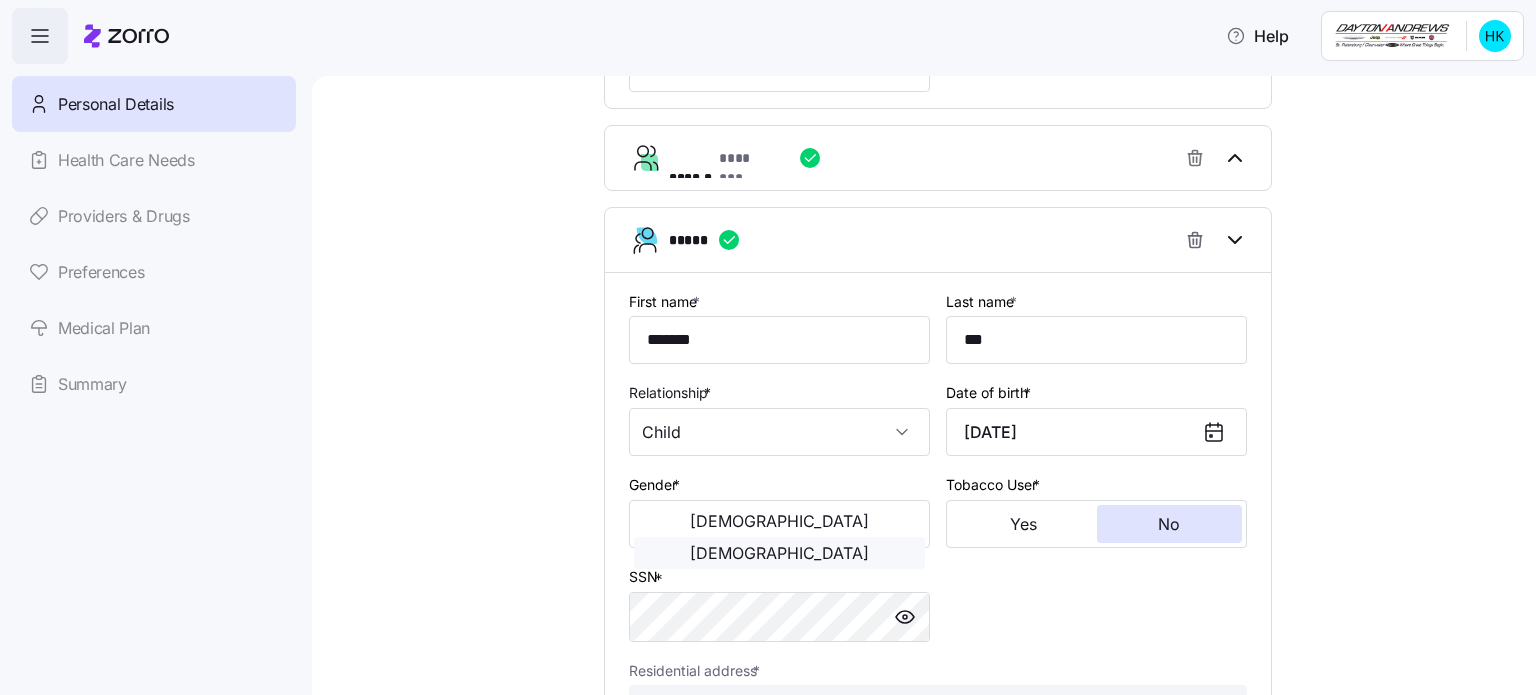 click on "Female" at bounding box center (779, 553) 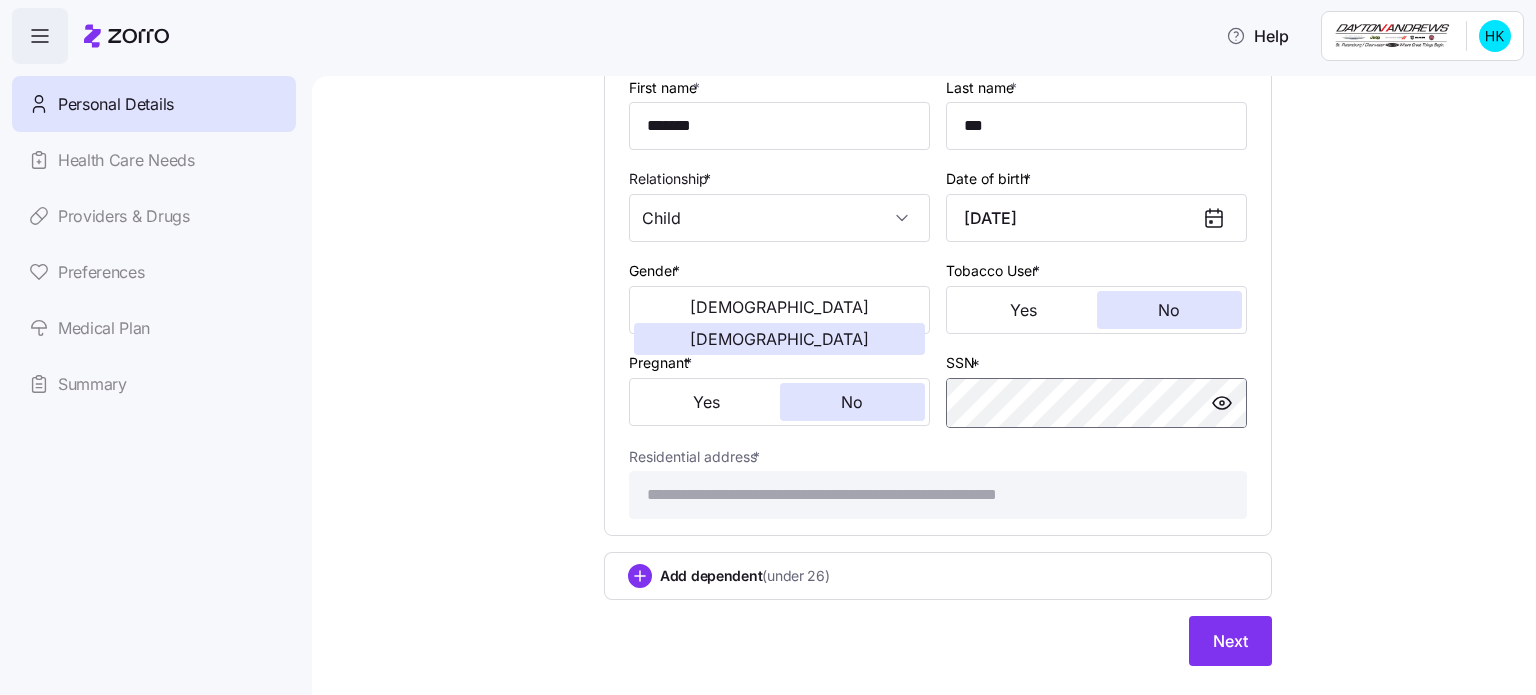 scroll, scrollTop: 1098, scrollLeft: 0, axis: vertical 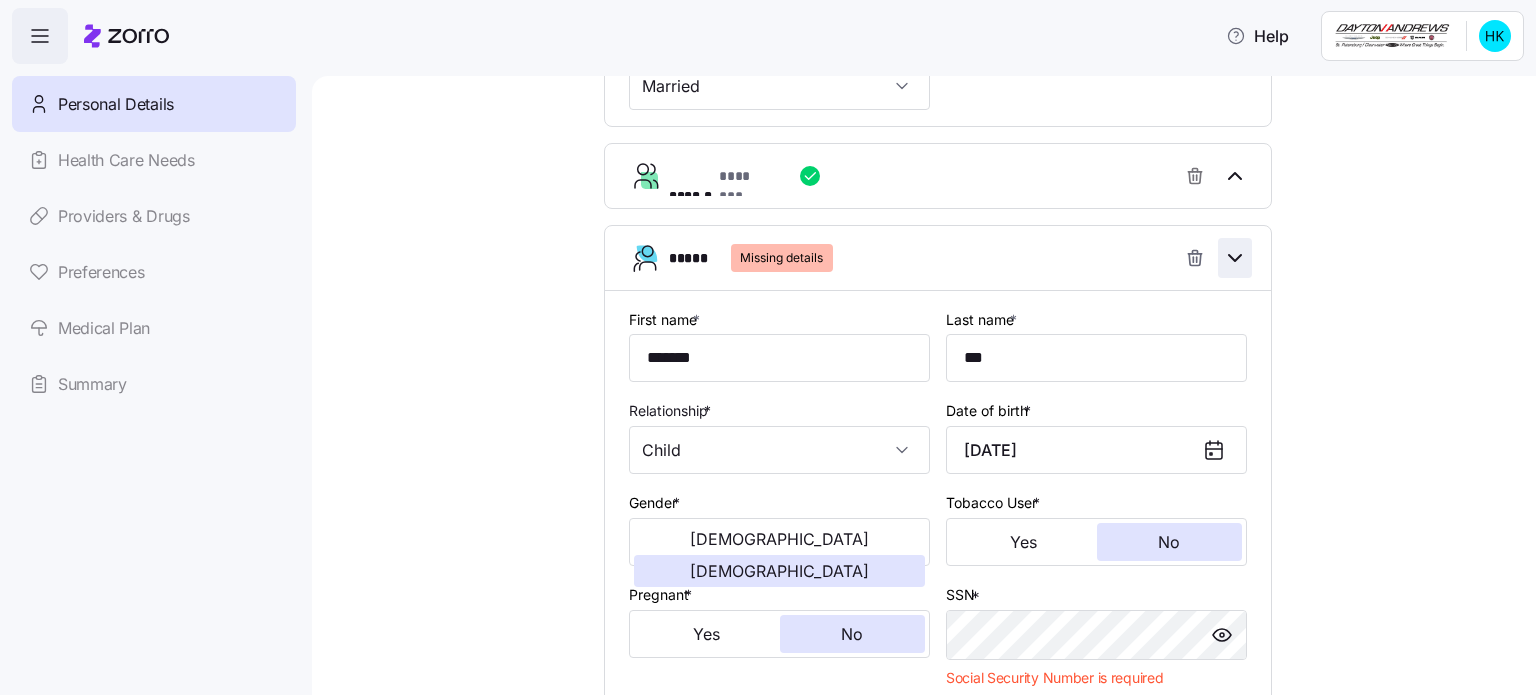 click 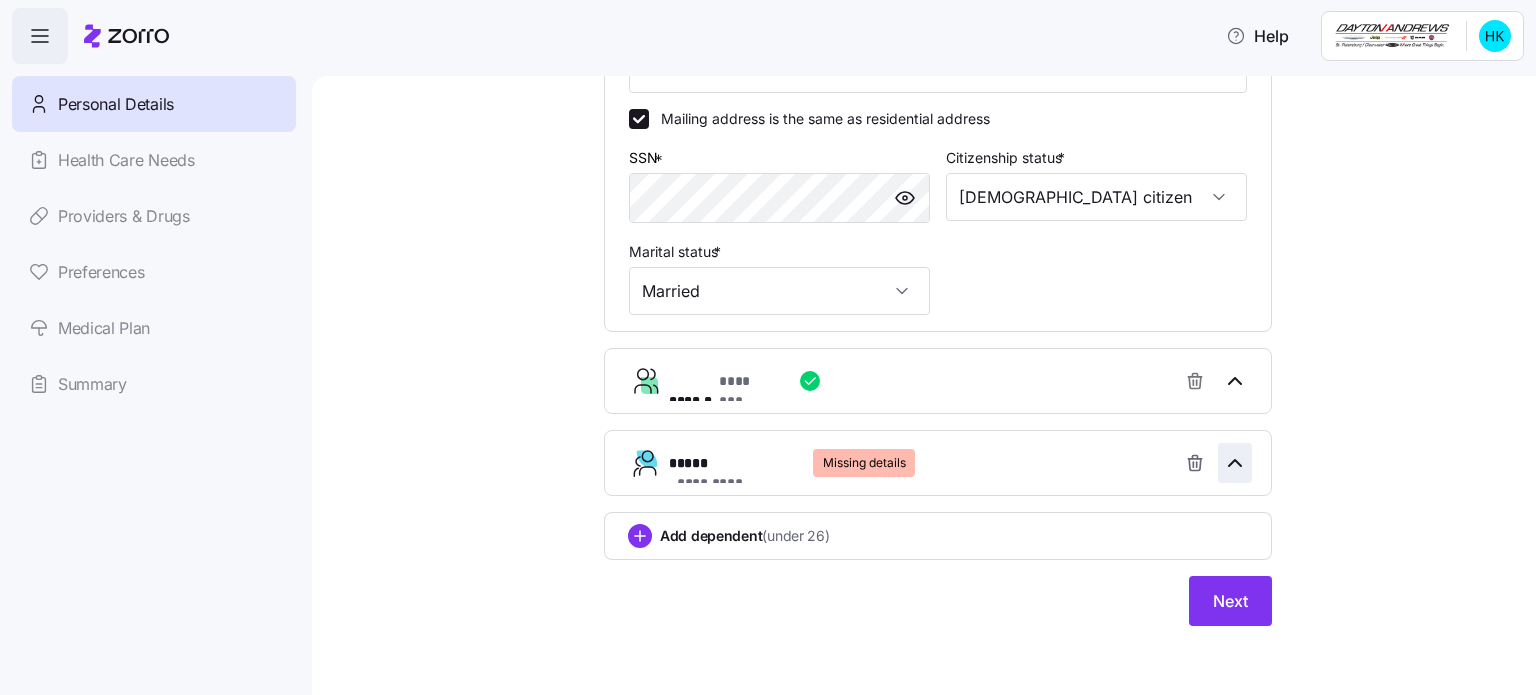 scroll, scrollTop: 633, scrollLeft: 0, axis: vertical 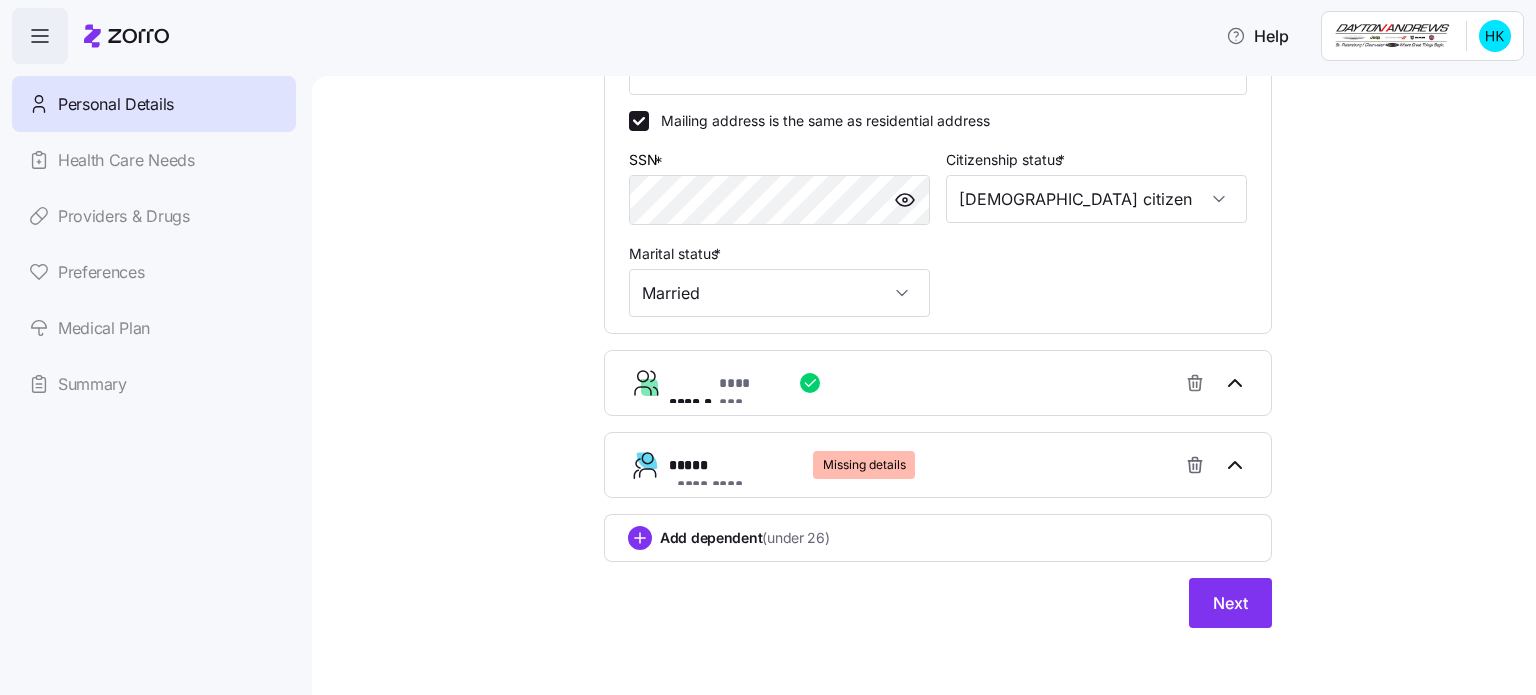 click on "**********" at bounding box center [727, 465] 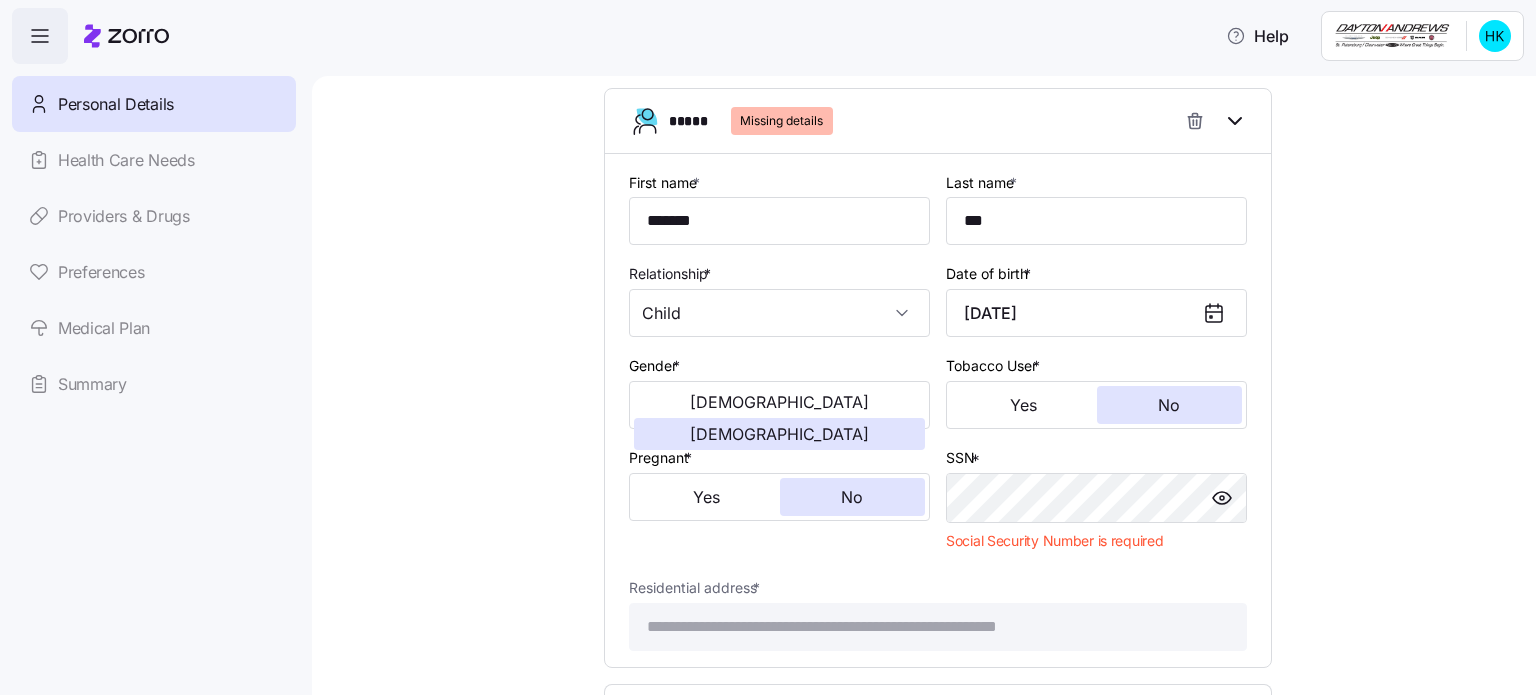 scroll, scrollTop: 984, scrollLeft: 0, axis: vertical 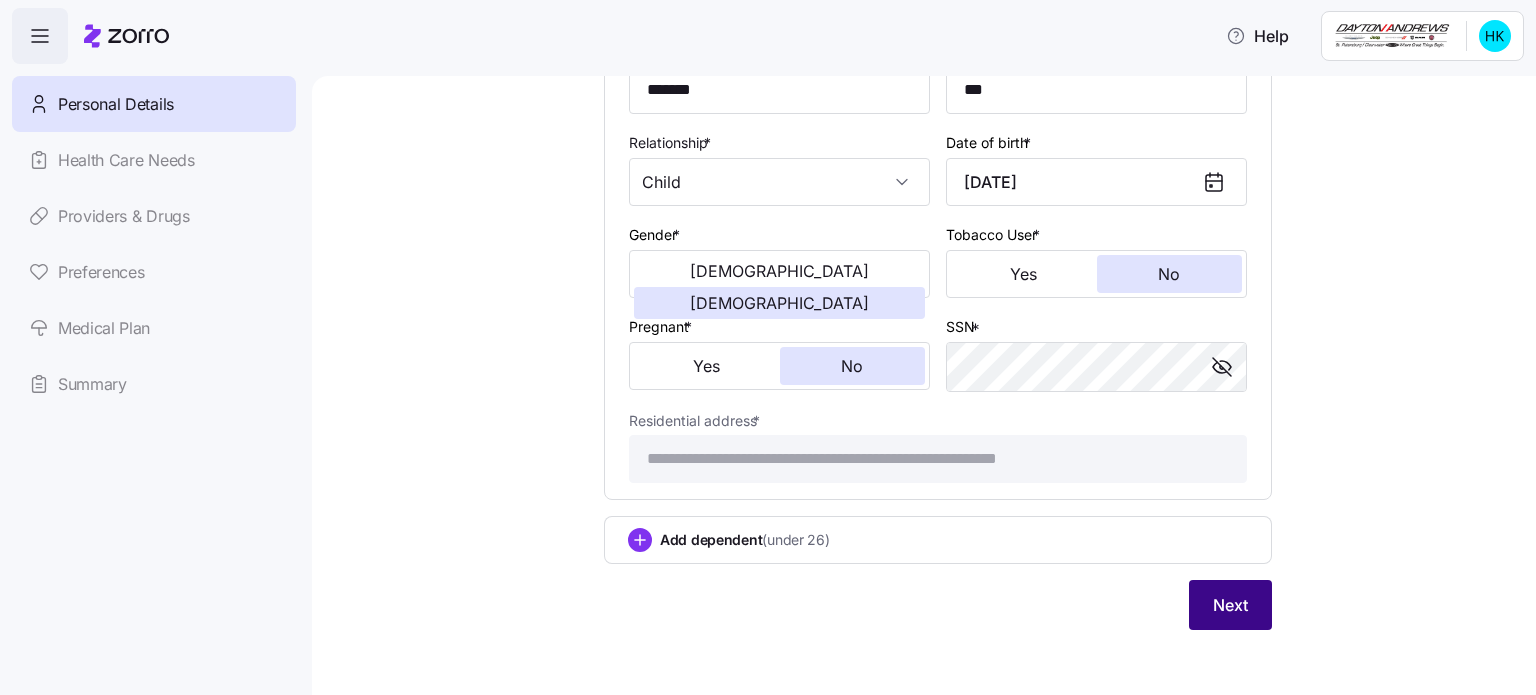 click on "Next" at bounding box center [1230, 605] 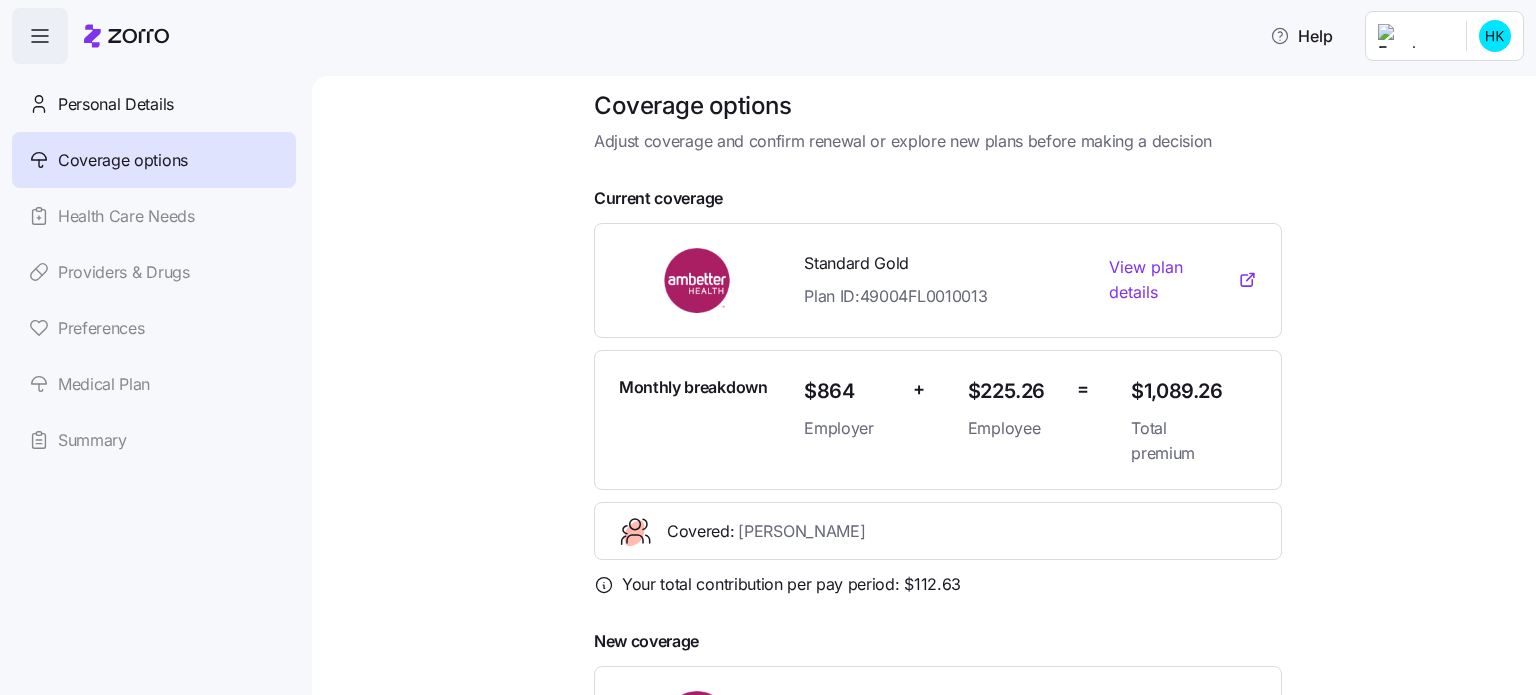 scroll, scrollTop: 19, scrollLeft: 0, axis: vertical 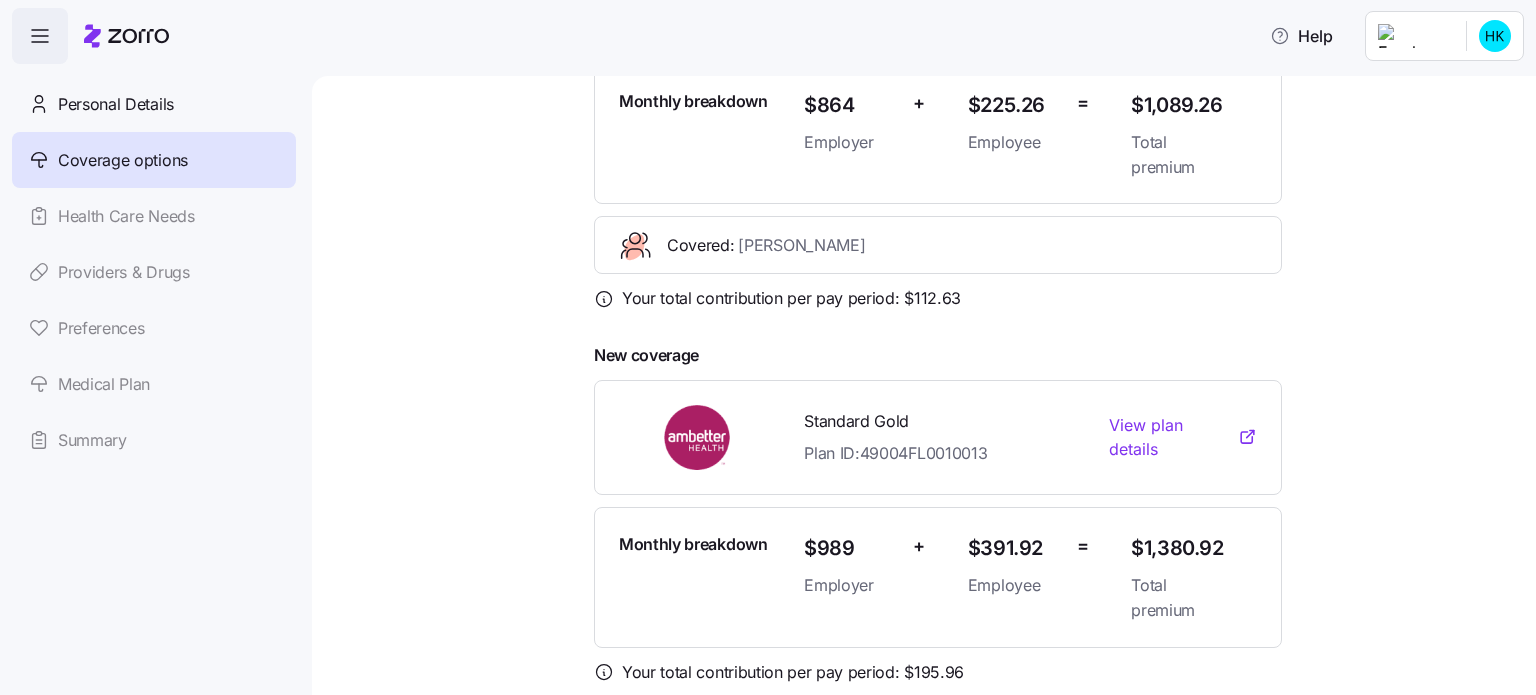 click on "Coverage options Adjust coverage and confirm renewal or explore new plans before making a decision Current coverage Standard Gold Plan ID:  49004FL0010013 View plan details Monthly breakdown $864 Employer + $225.26 Employee = $1,089.26 Total premium Covered: Holee, Sokha Your total contribution per pay period: $ 112.63 New coverage Standard Gold Plan ID:  49004FL0010013 View plan details Monthly breakdown $989 Employer + $391.92 Employee = $1,380.92 Total premium Your total contribution per pay period: $ 195.96 Who should be included in your updated coverage? ***** ***** ******* Make sure to review the full plan details carefully, as coverage and benefits may change from year to year See all options Confirm new coverage" at bounding box center (938, 393) 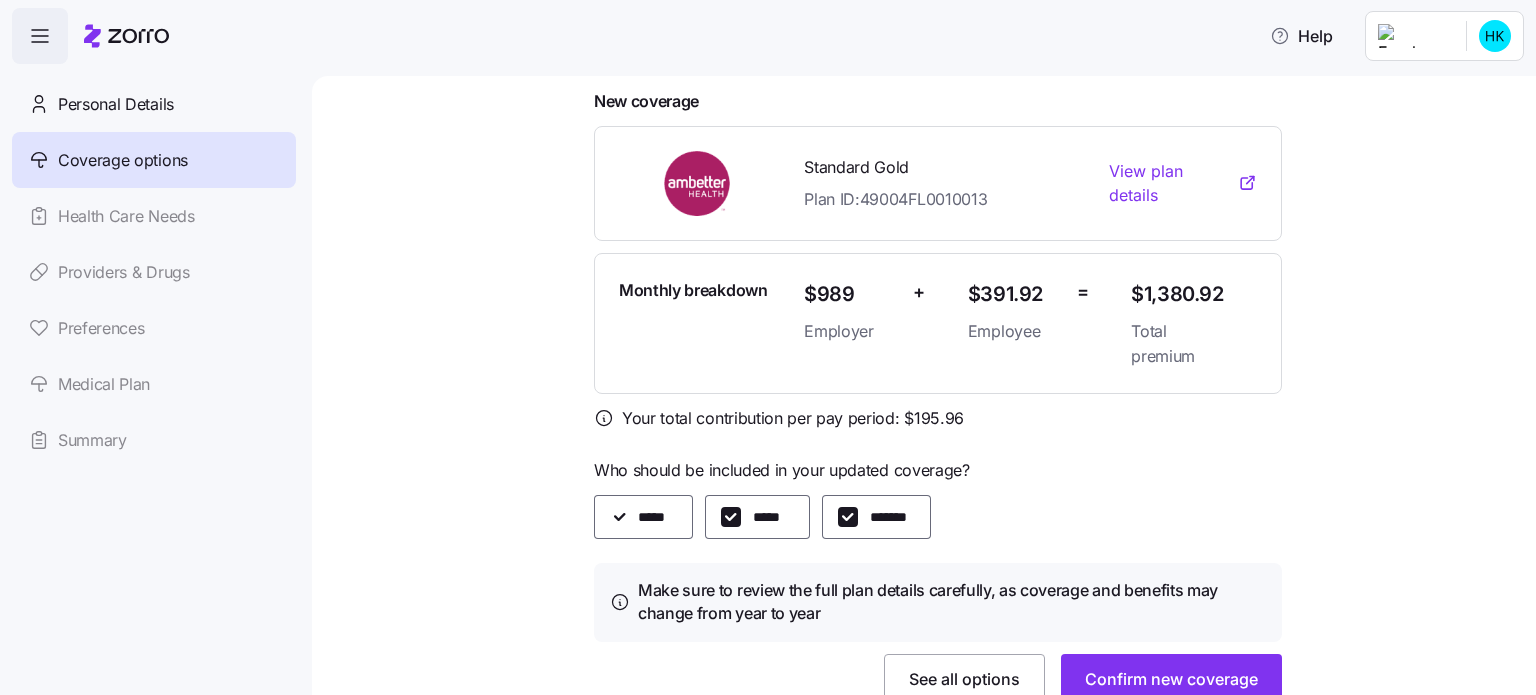 scroll, scrollTop: 636, scrollLeft: 0, axis: vertical 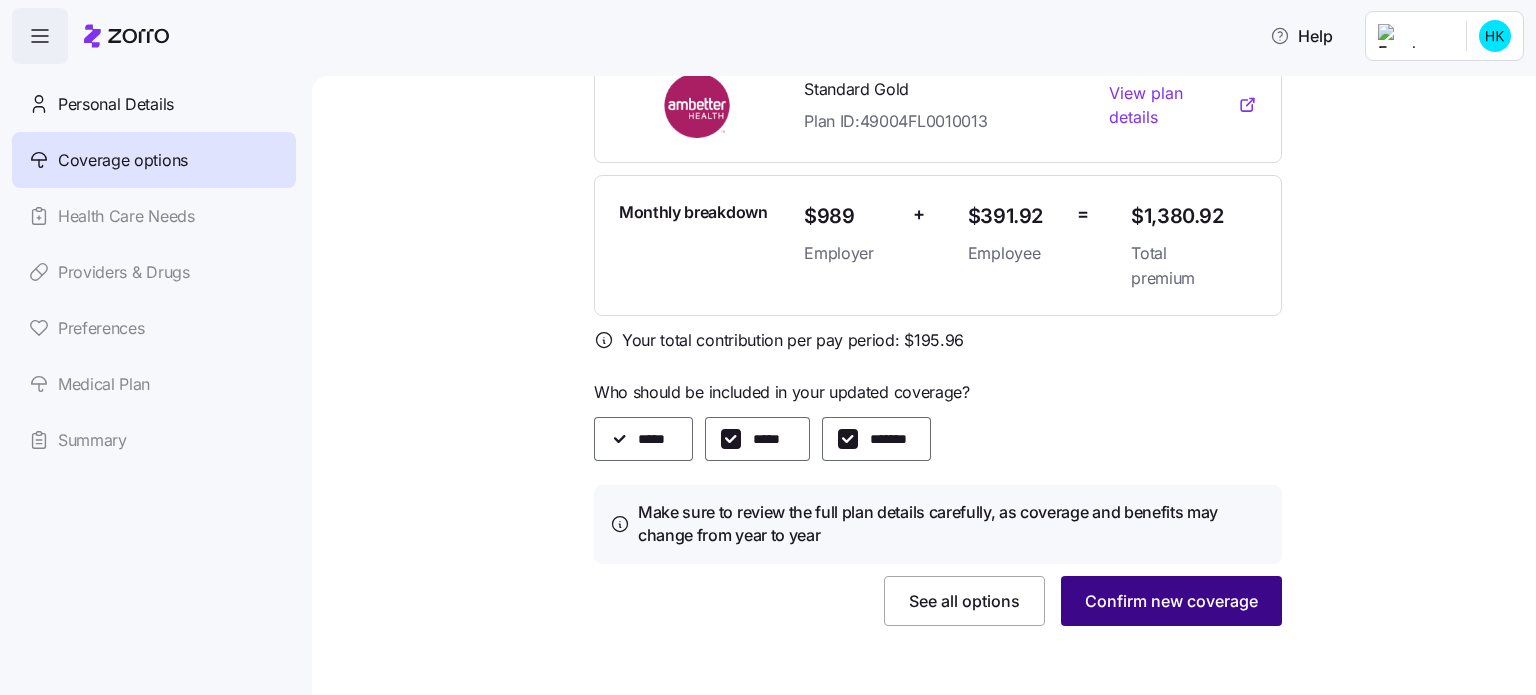 click on "Confirm new coverage" at bounding box center [1171, 601] 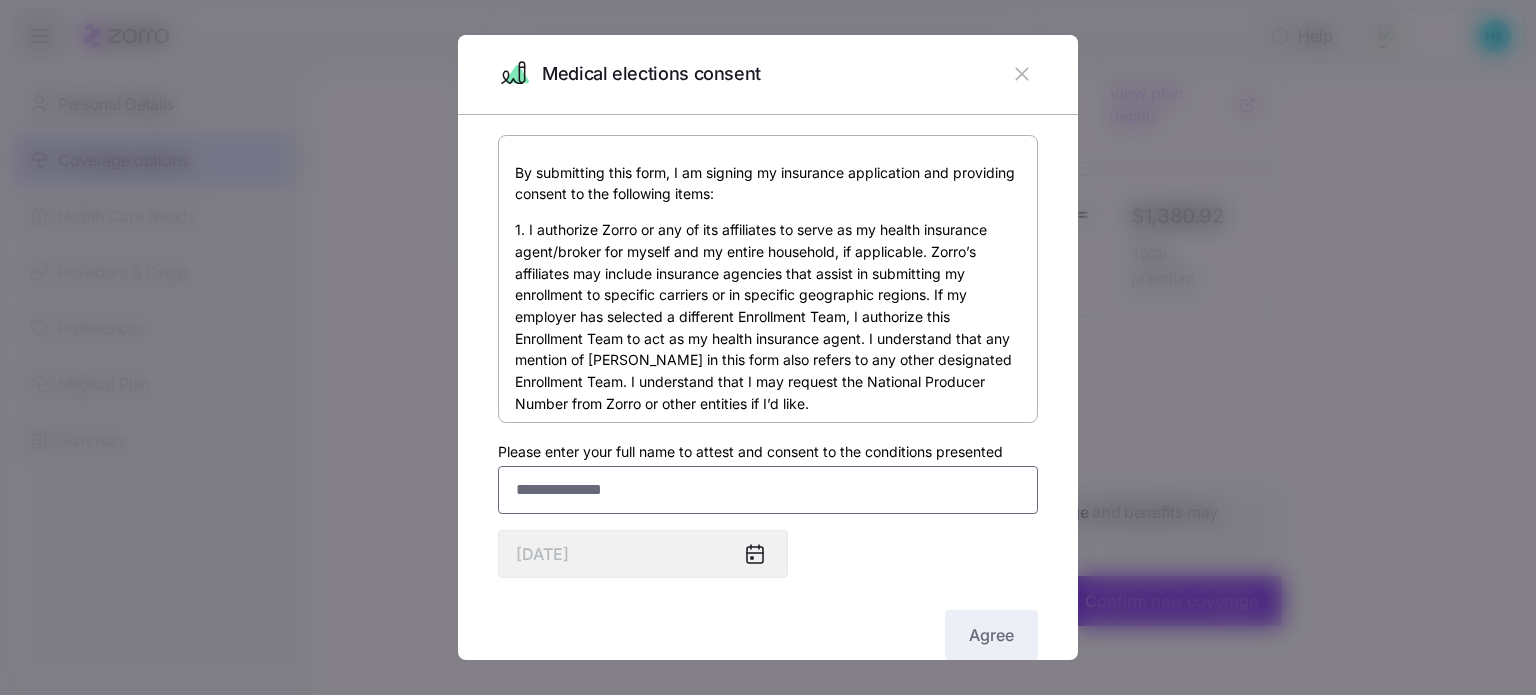 click on "Please enter your full name to attest and consent to the conditions presented" at bounding box center (768, 490) 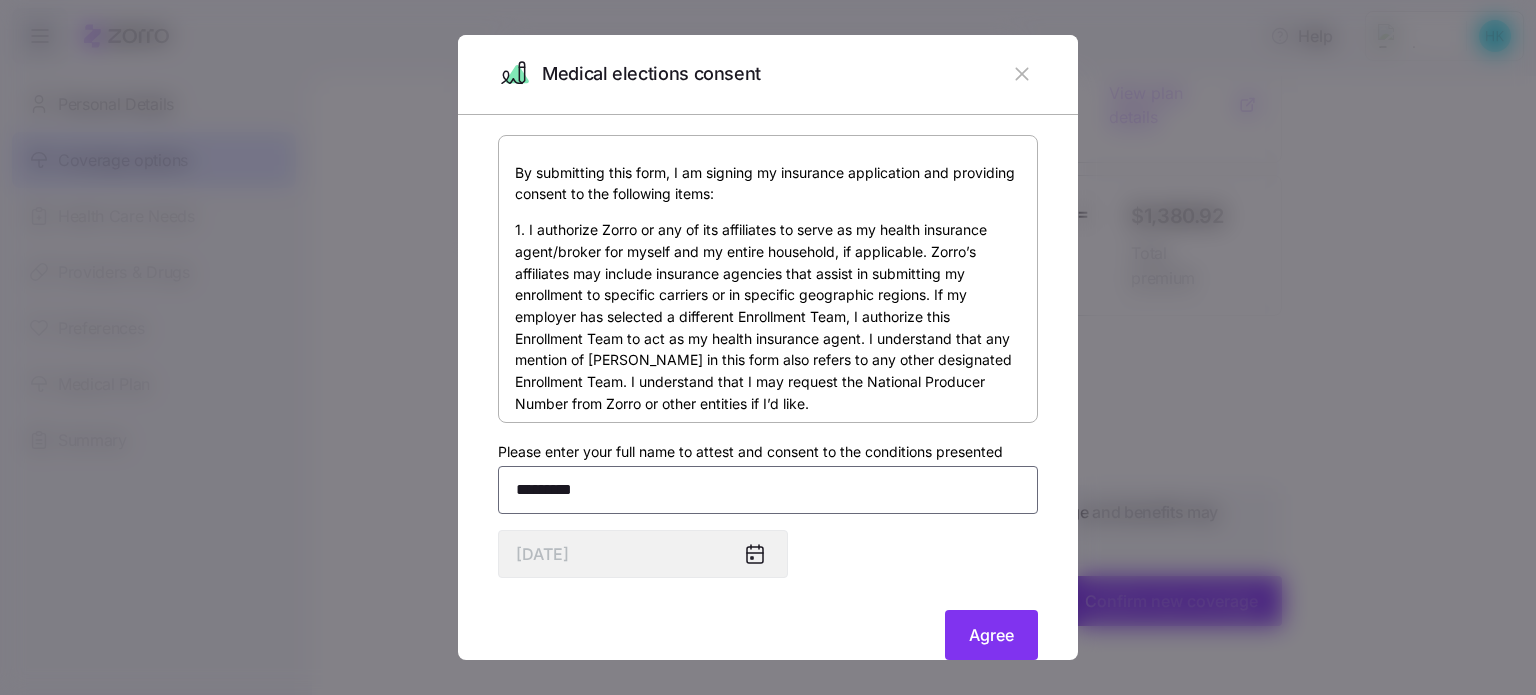 type on "*********" 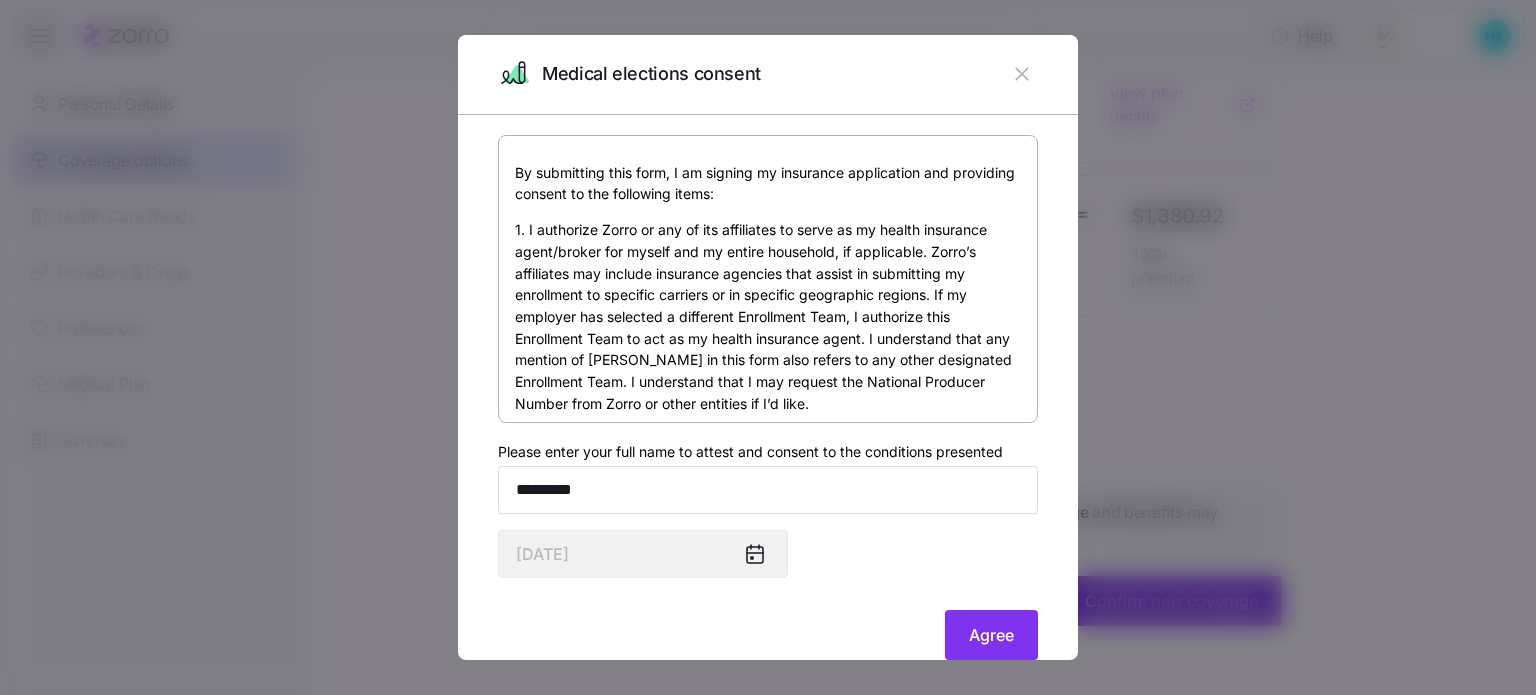 click 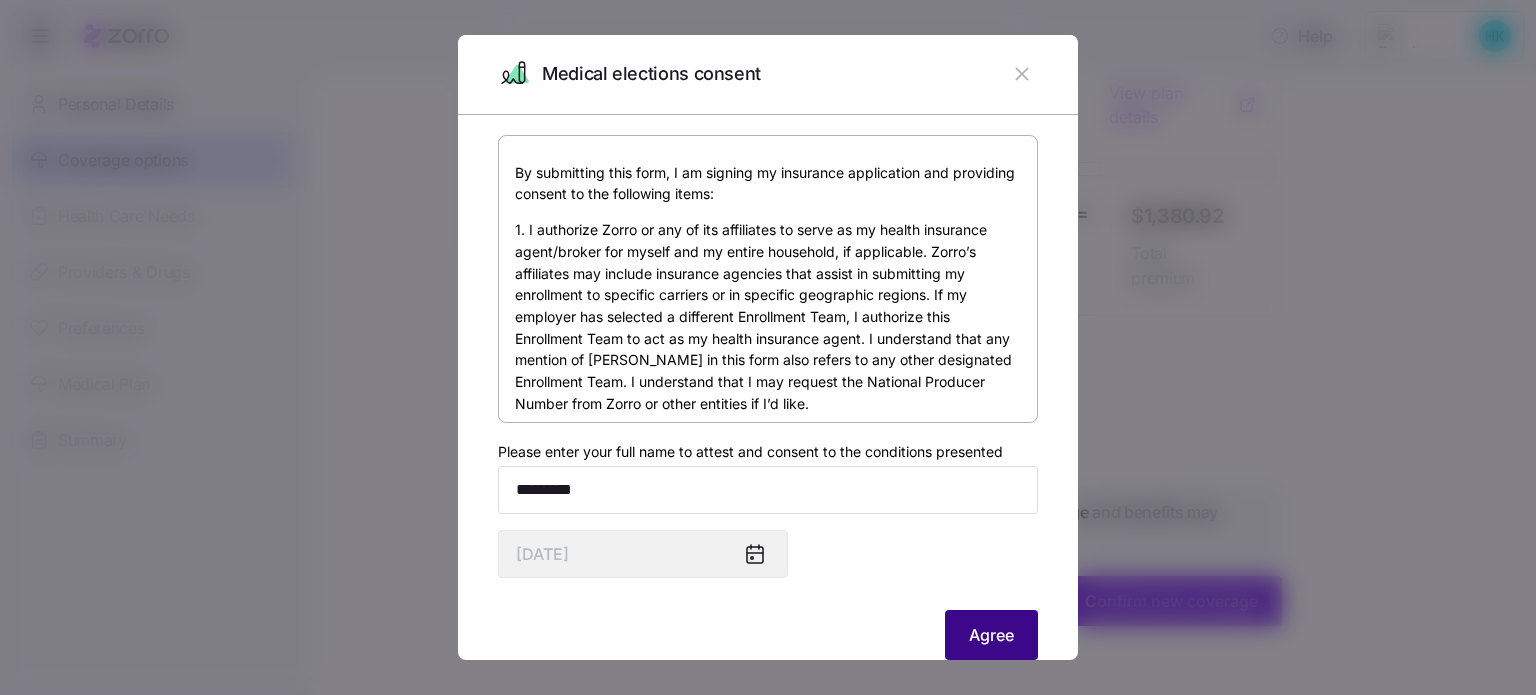 click on "Agree" at bounding box center (991, 635) 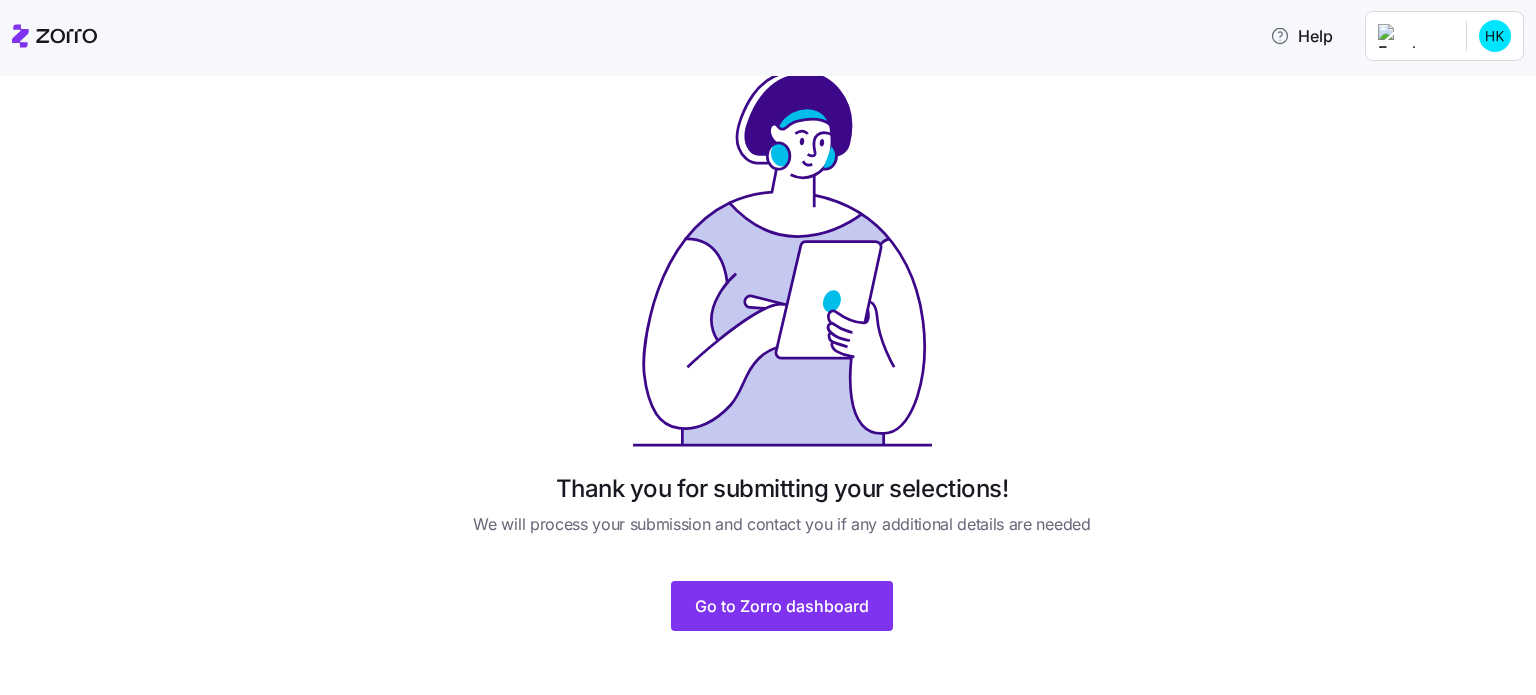 scroll, scrollTop: 48, scrollLeft: 0, axis: vertical 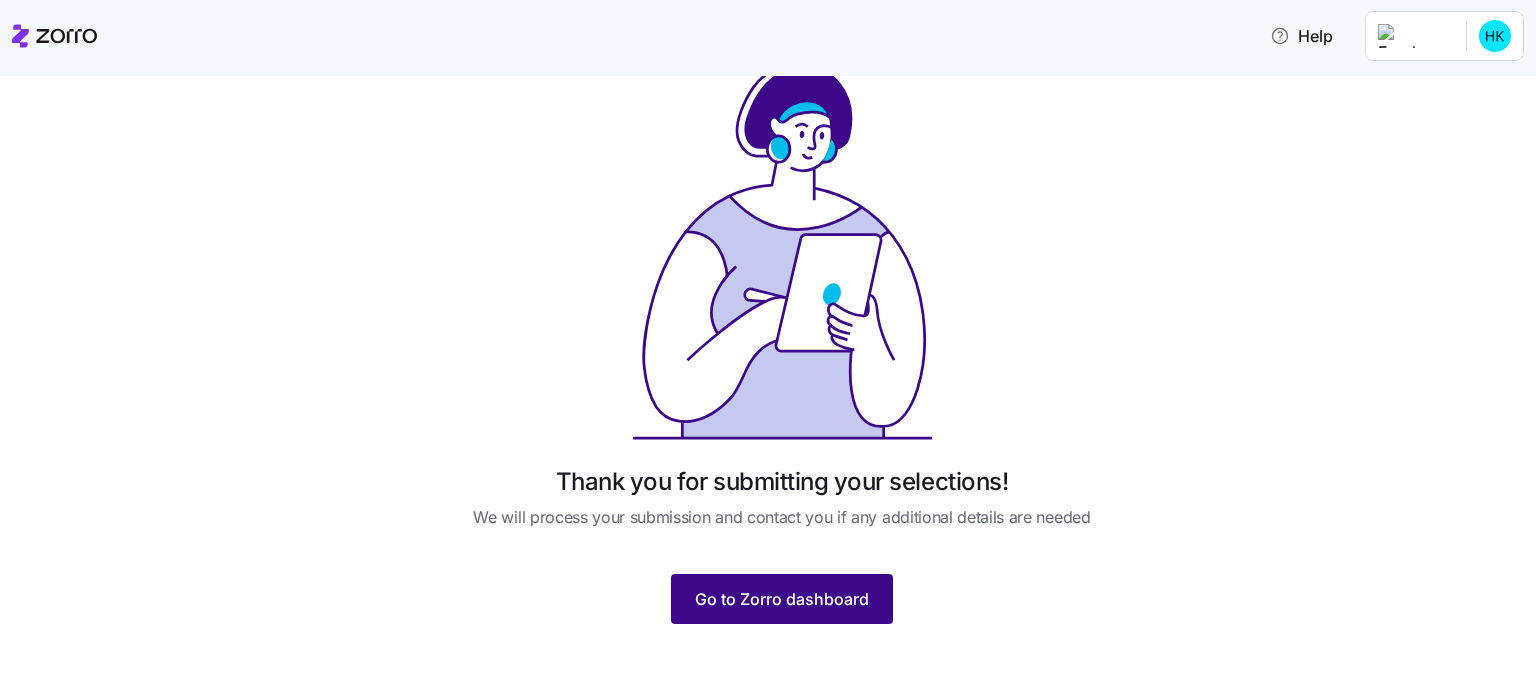 click on "Go to Zorro dashboard" at bounding box center [782, 599] 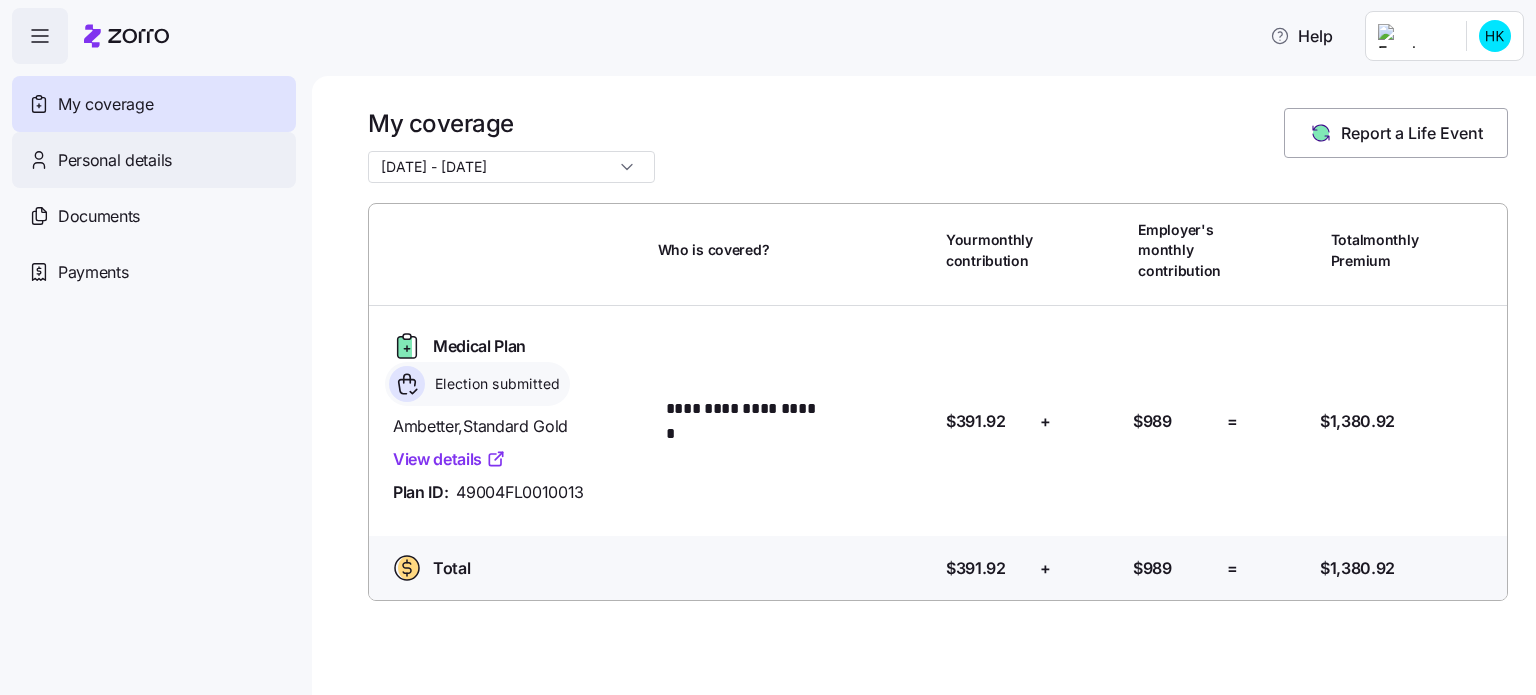 click on "Personal details" at bounding box center (115, 160) 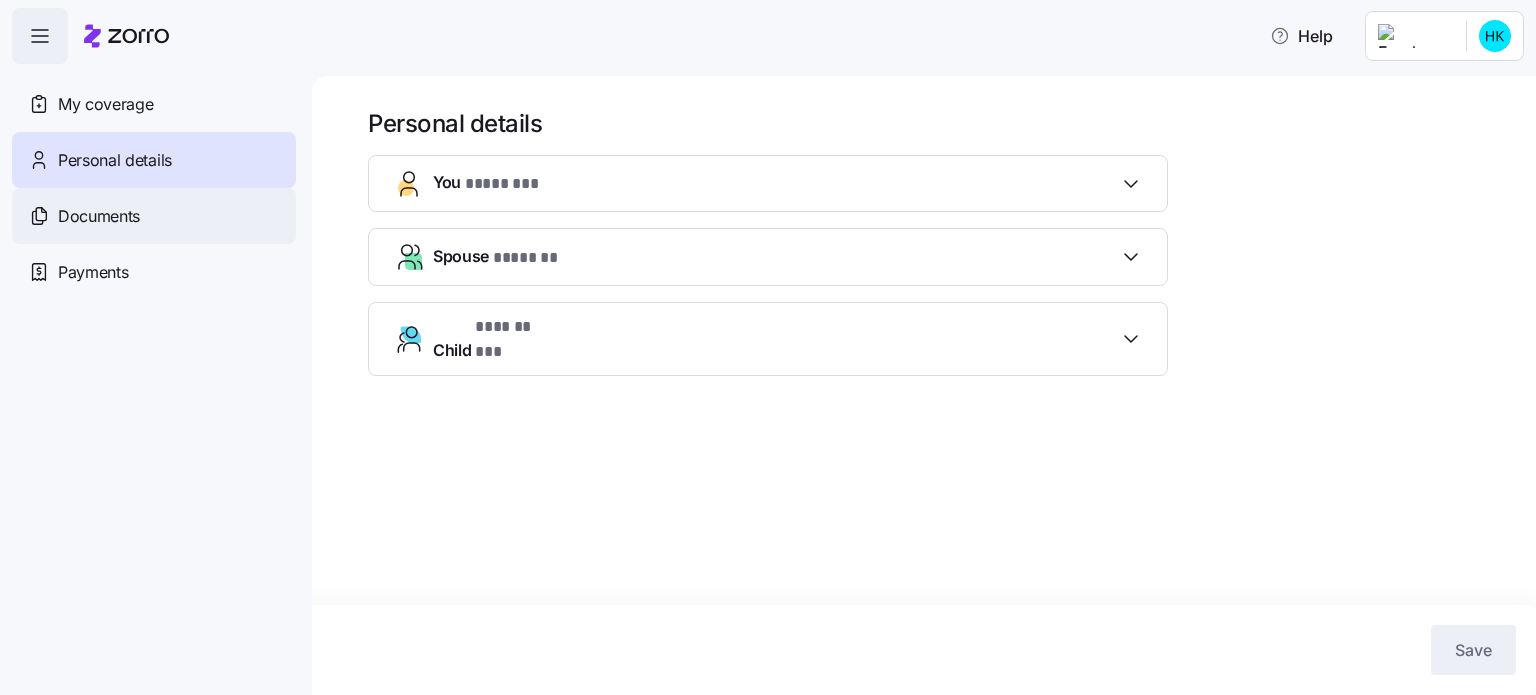 click on "Documents" at bounding box center (99, 216) 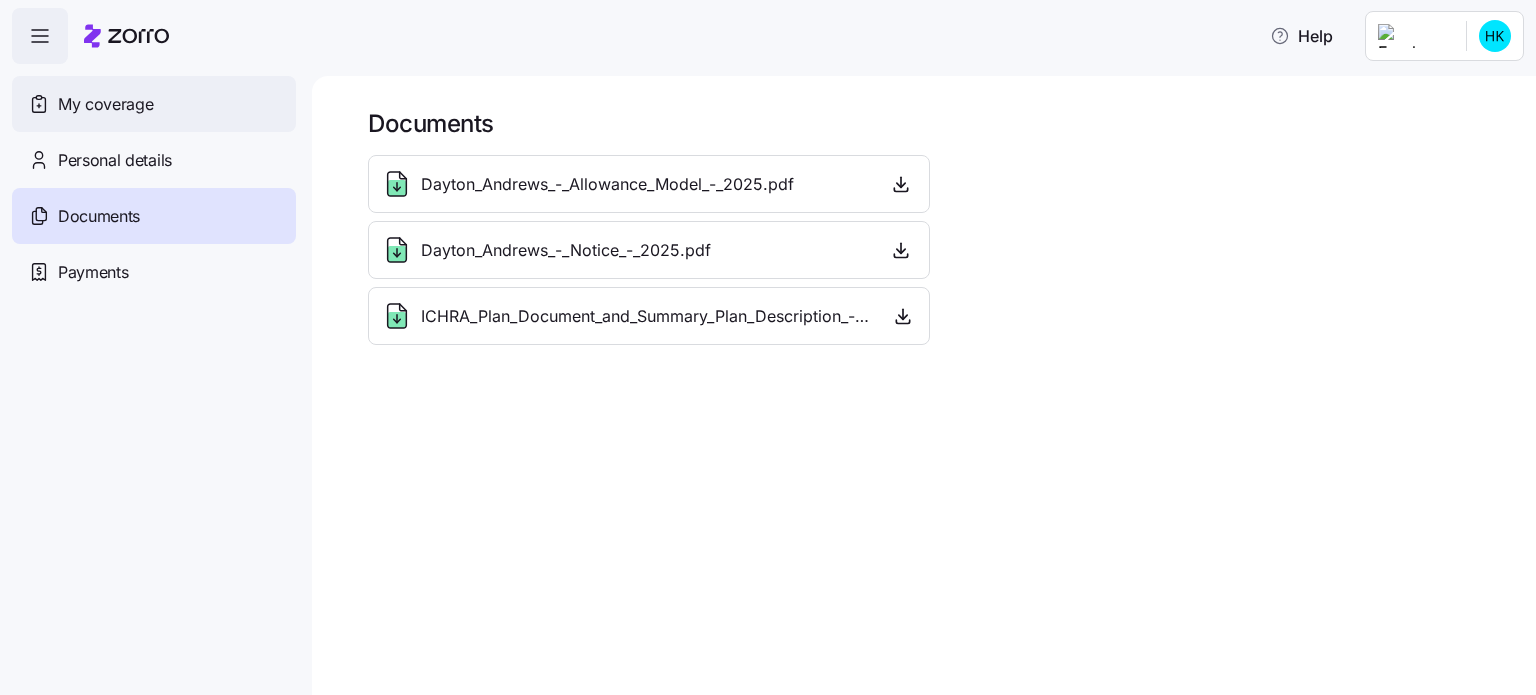 click on "My coverage" at bounding box center (105, 104) 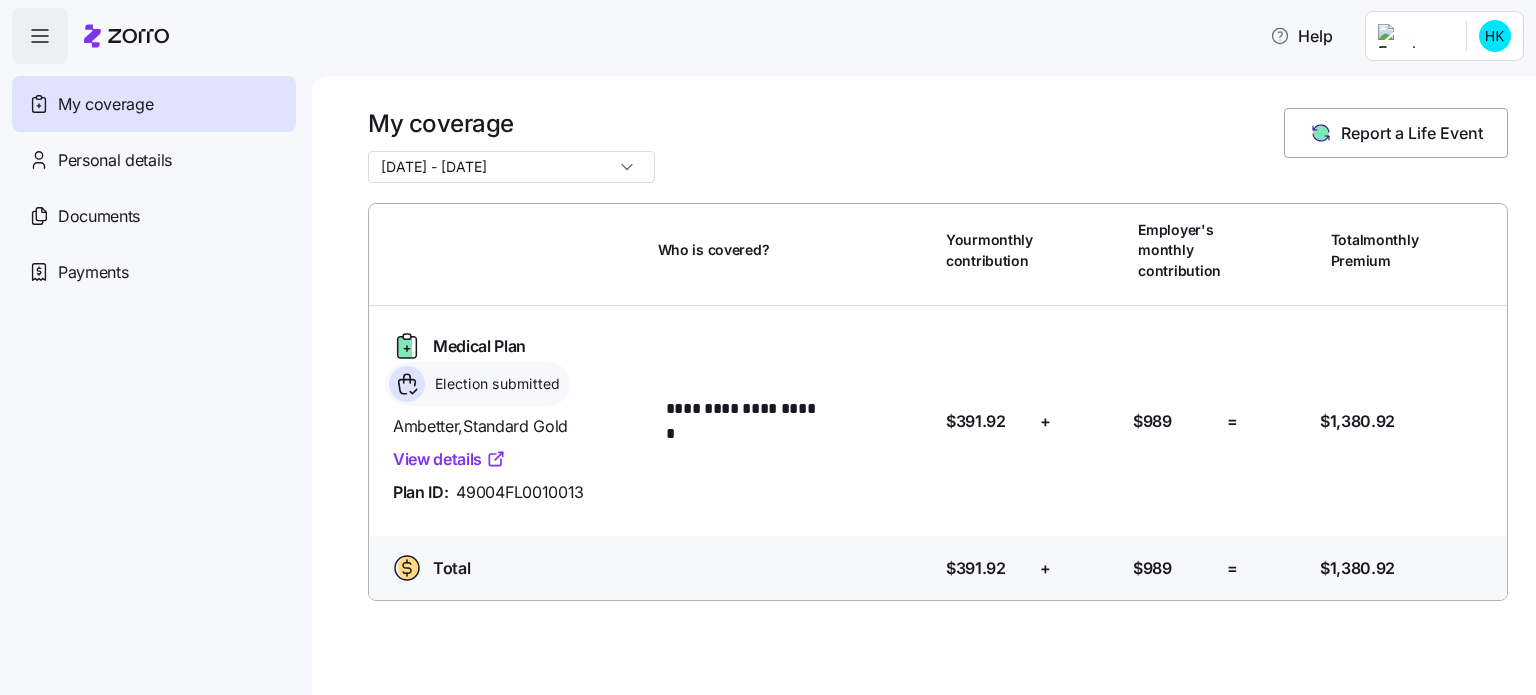 drag, startPoint x: 28, startPoint y: 1, endPoint x: 43, endPoint y: 37, distance: 39 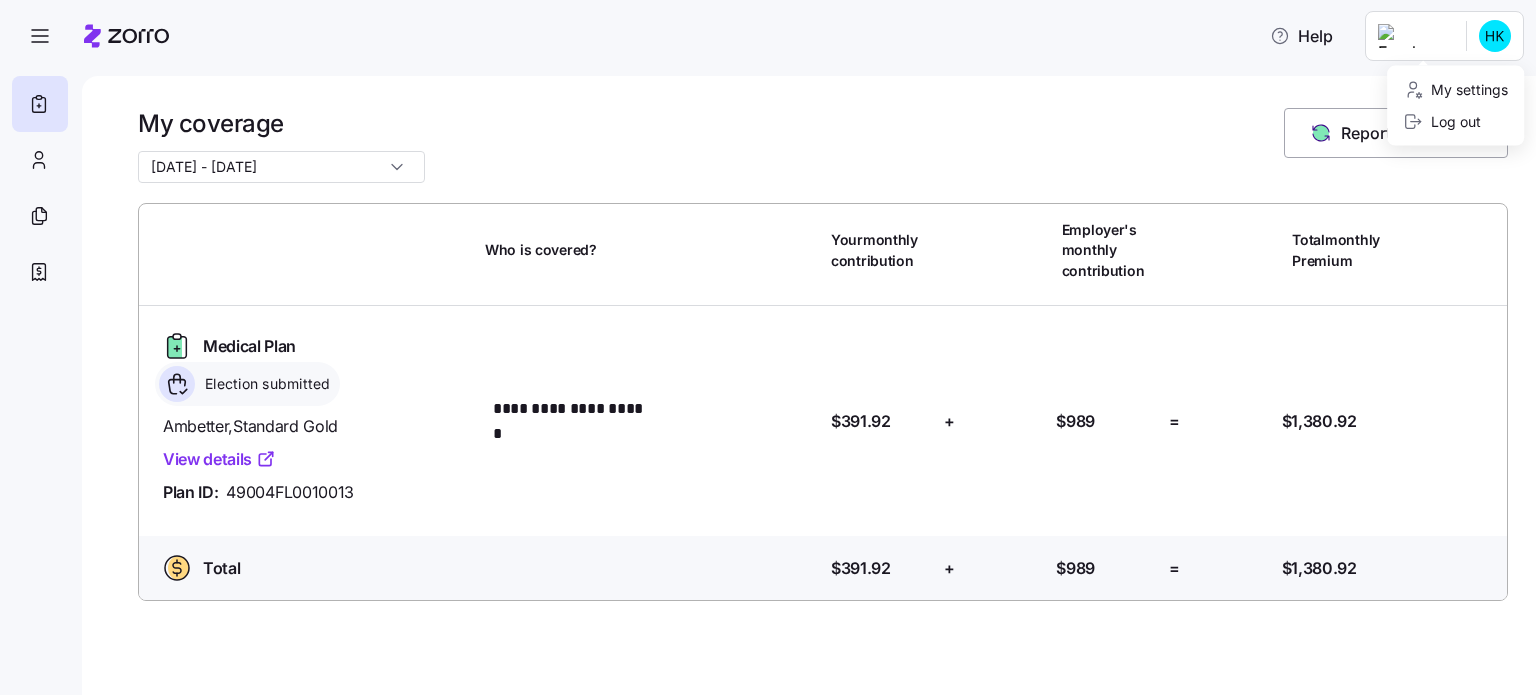 click on "**********" at bounding box center (768, 341) 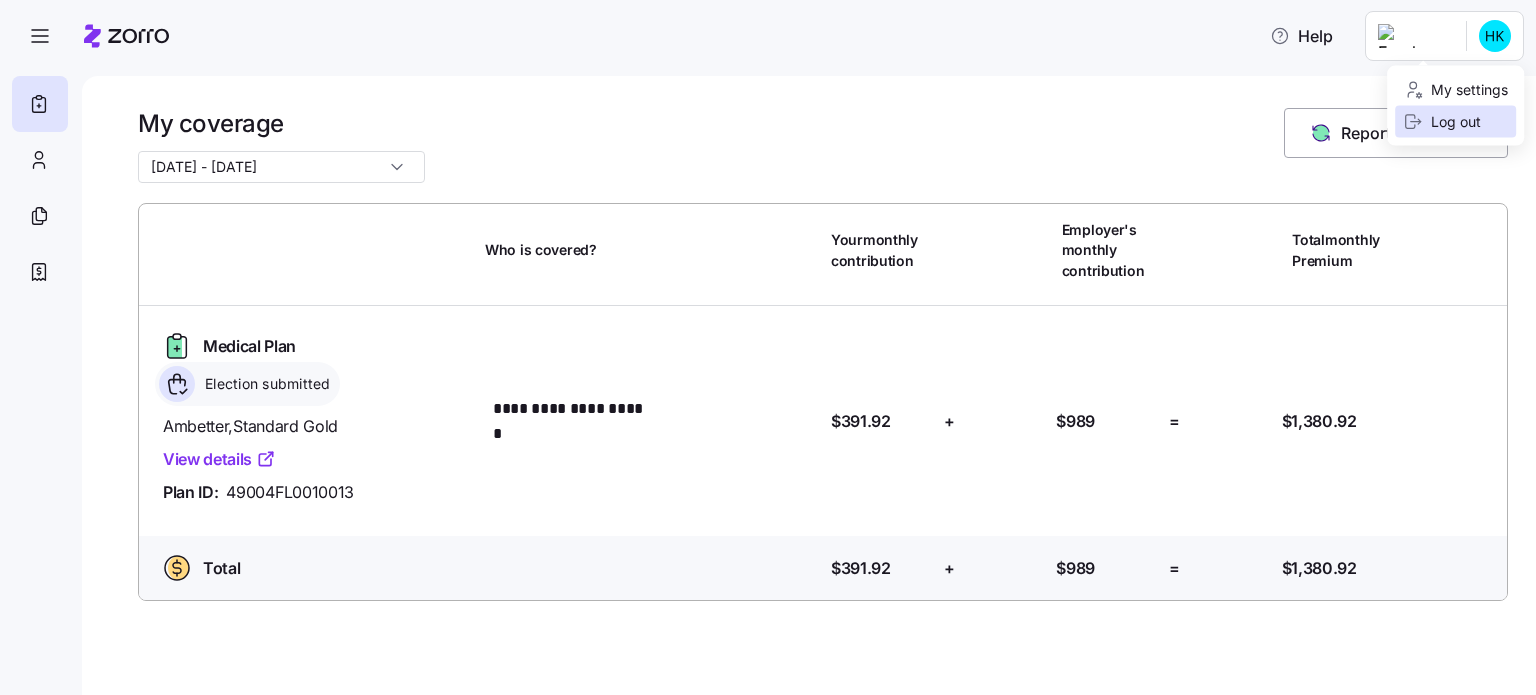 click on "Log out" at bounding box center [1442, 122] 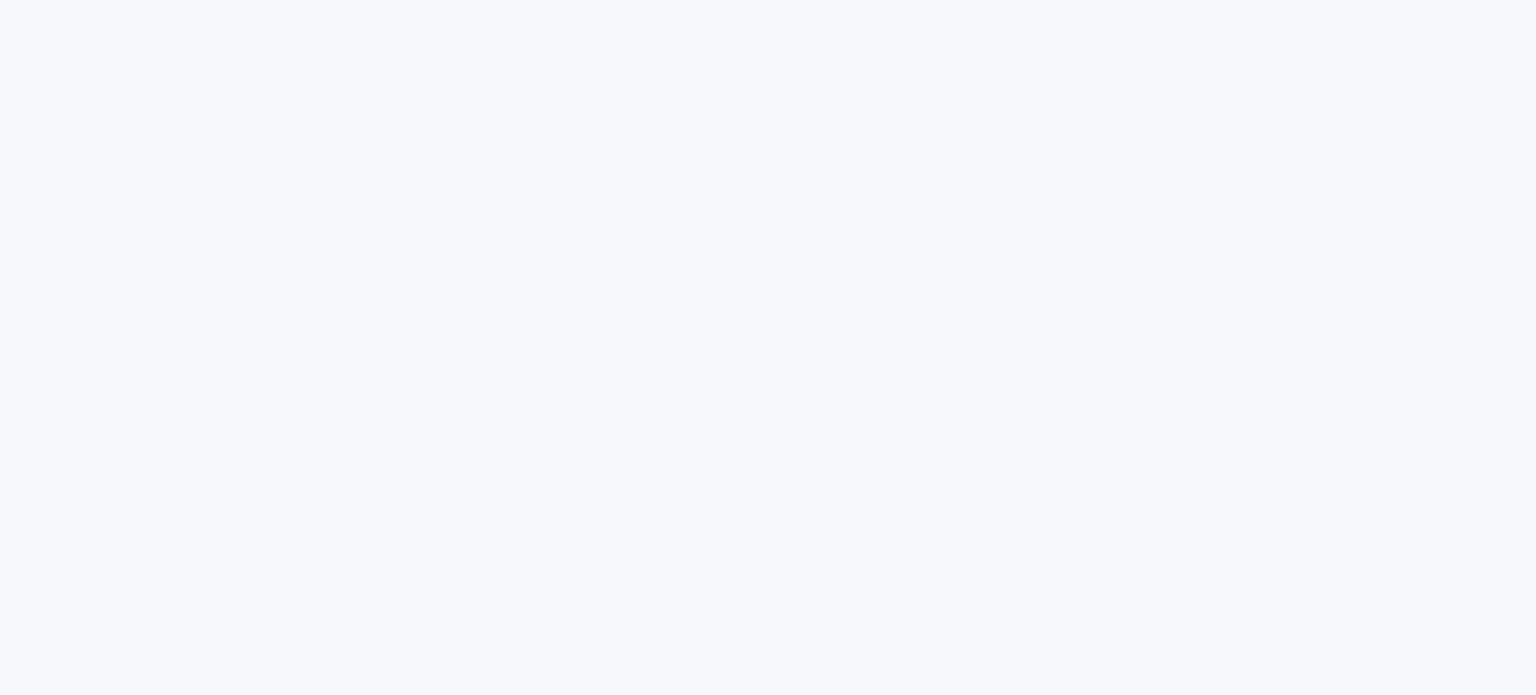 scroll, scrollTop: 0, scrollLeft: 0, axis: both 